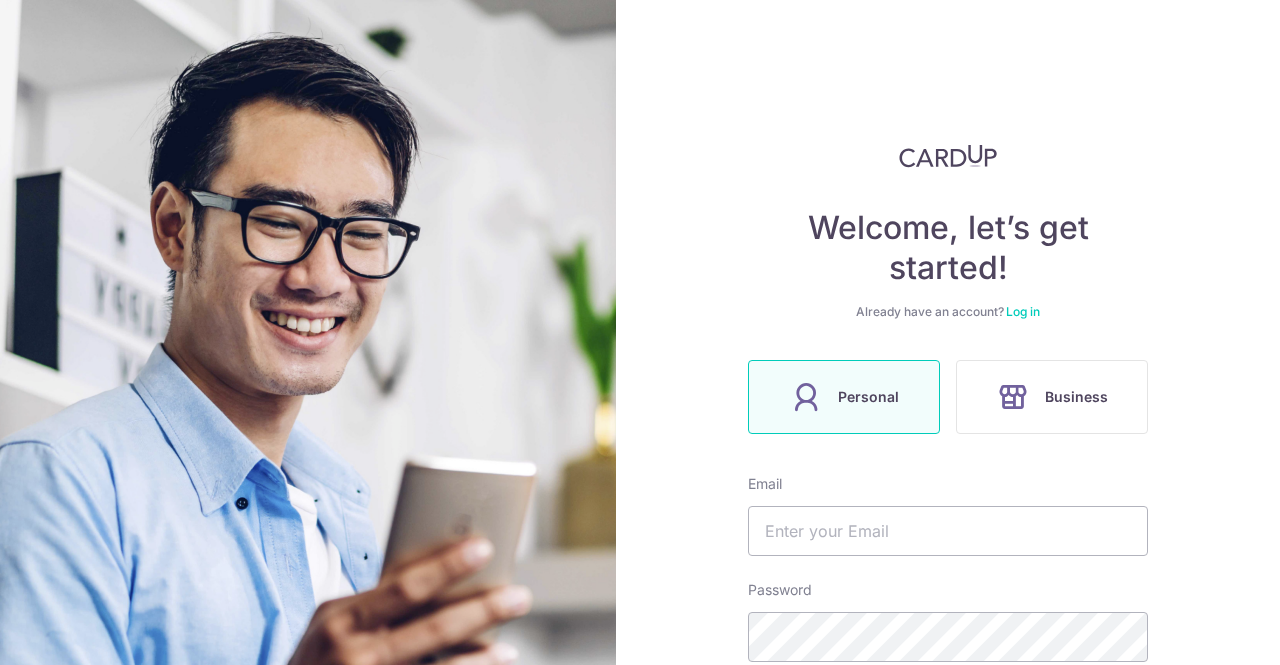scroll, scrollTop: 0, scrollLeft: 0, axis: both 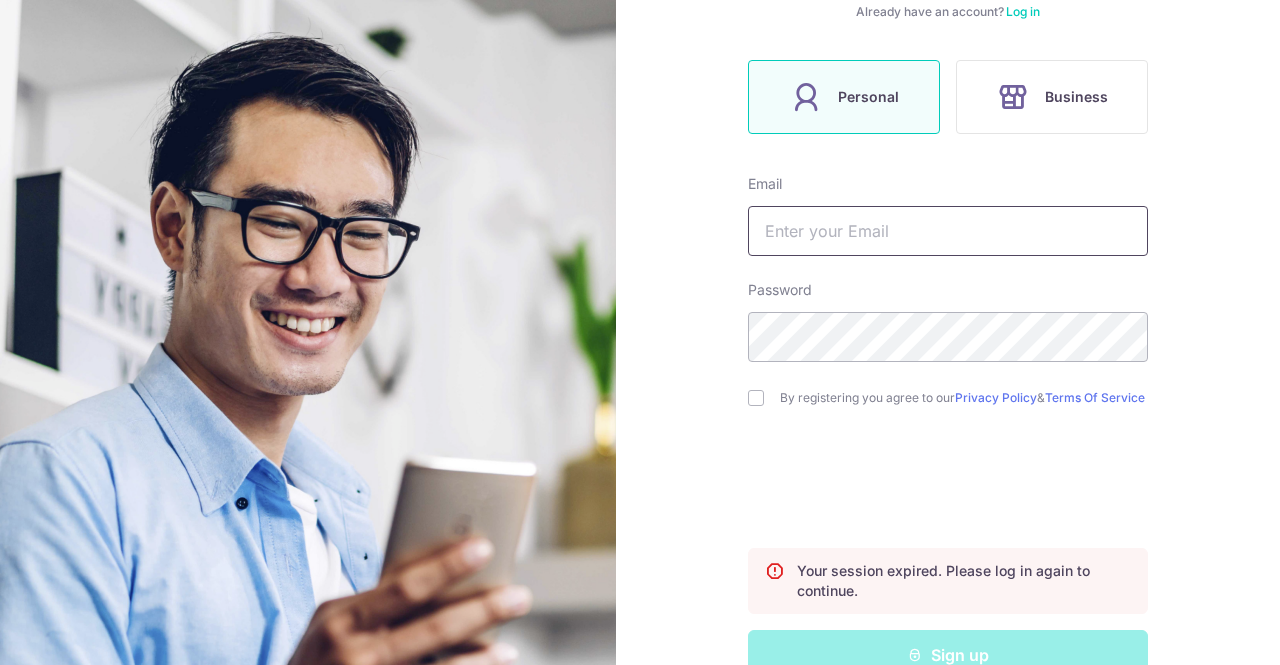 click at bounding box center [948, 231] 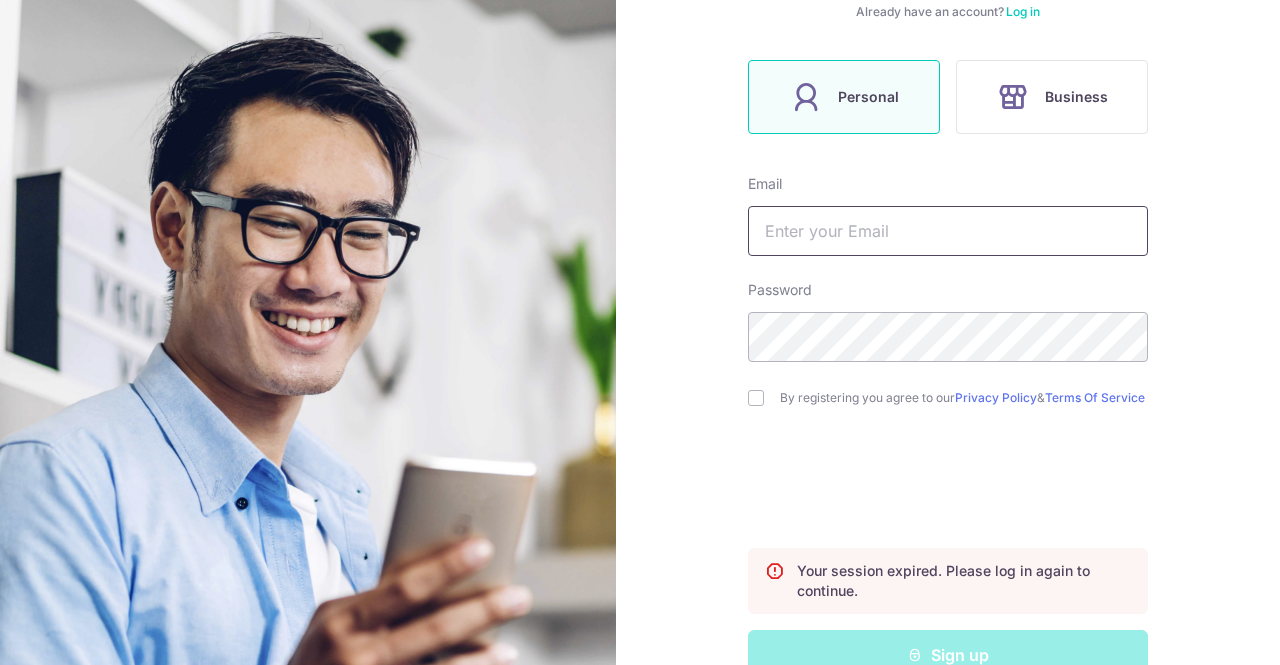type on "jforjiayan@gmail.com" 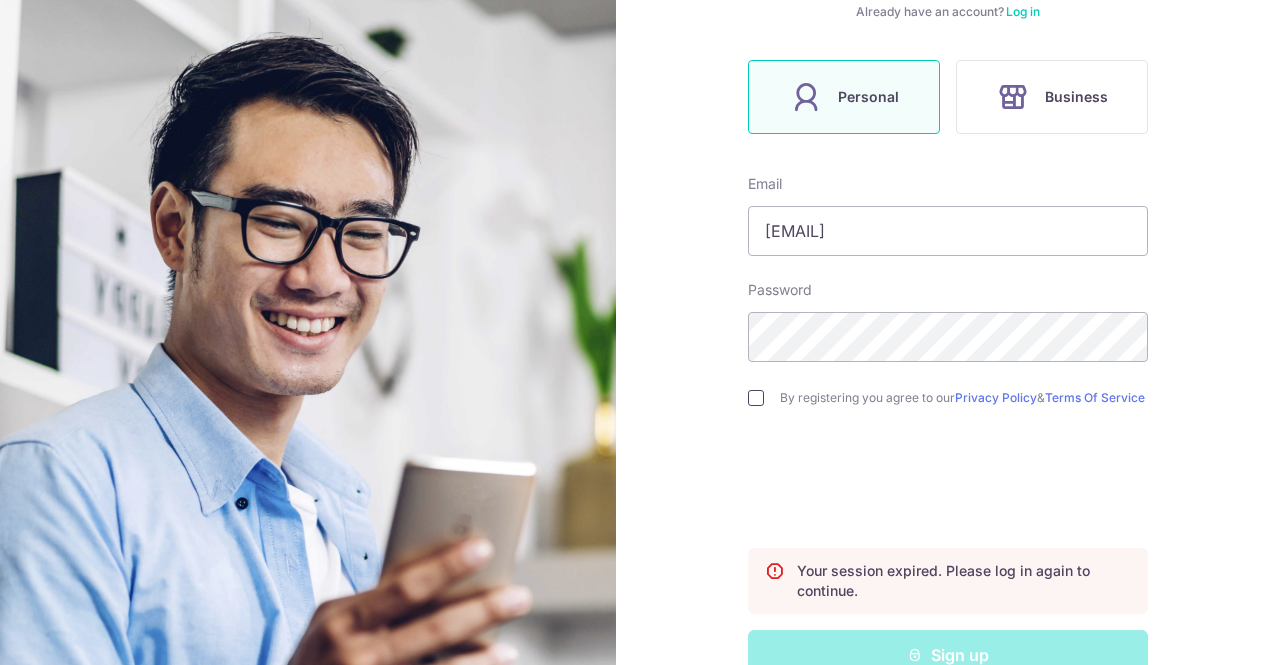 click at bounding box center (756, 398) 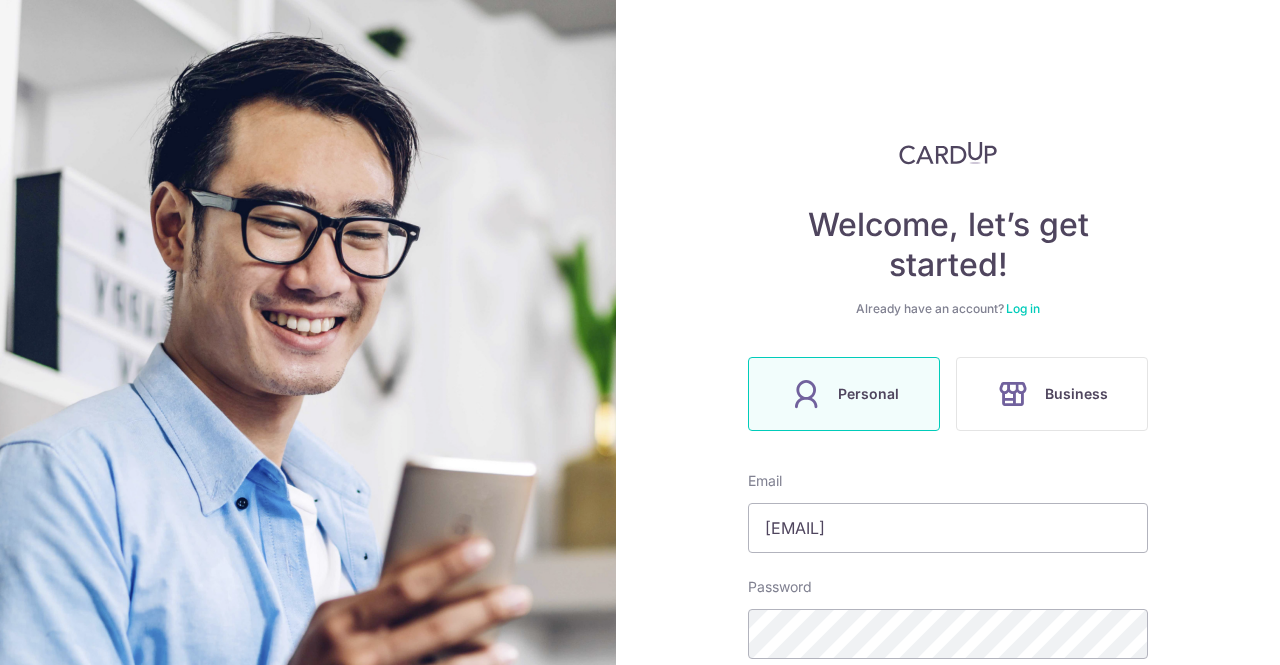 scroll, scrollTop: 0, scrollLeft: 0, axis: both 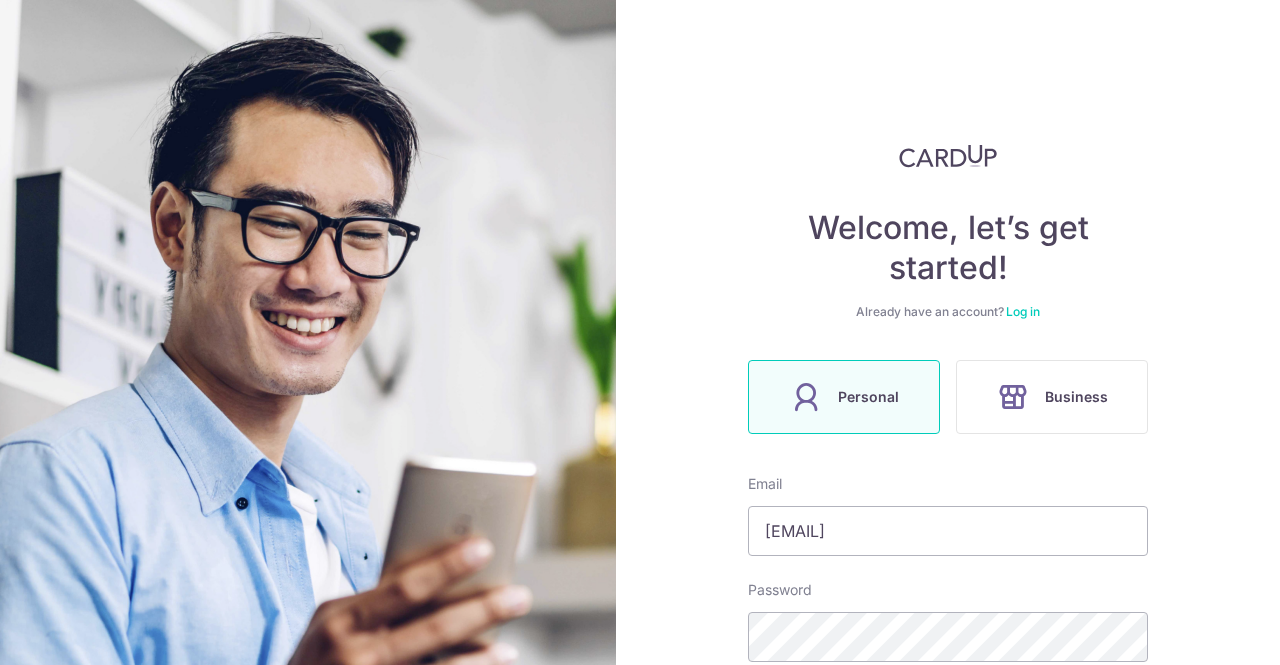 click on "Log in" at bounding box center (1023, 311) 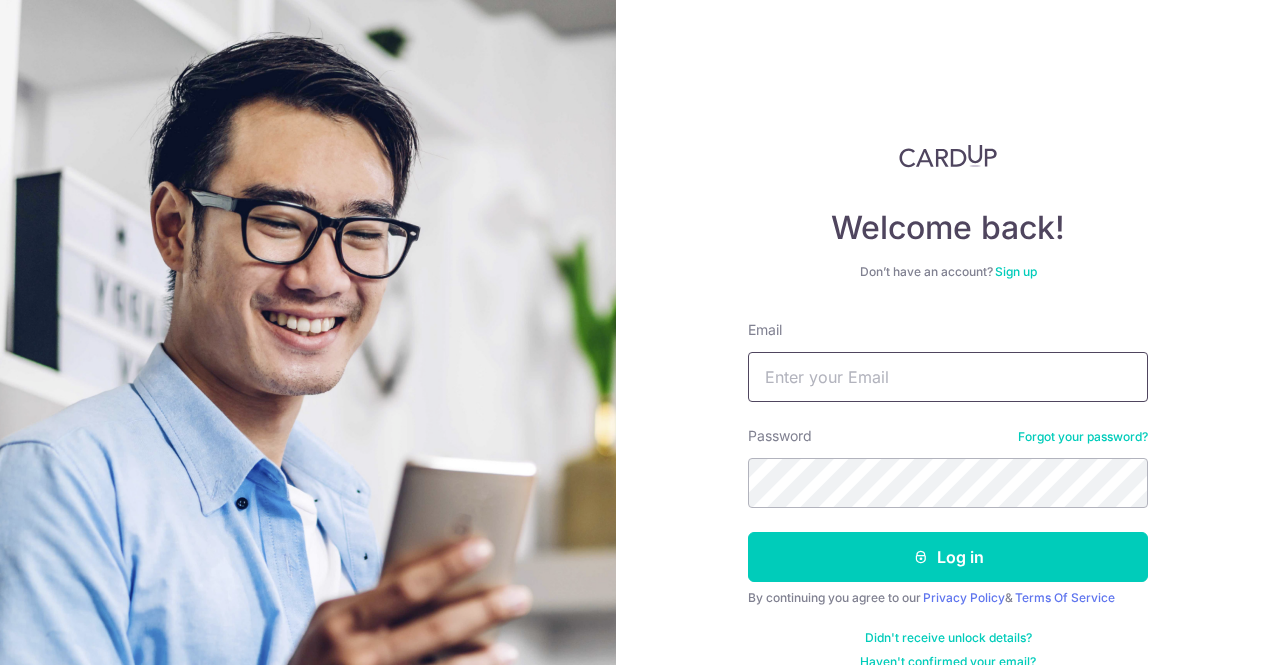 click on "Email" at bounding box center [948, 377] 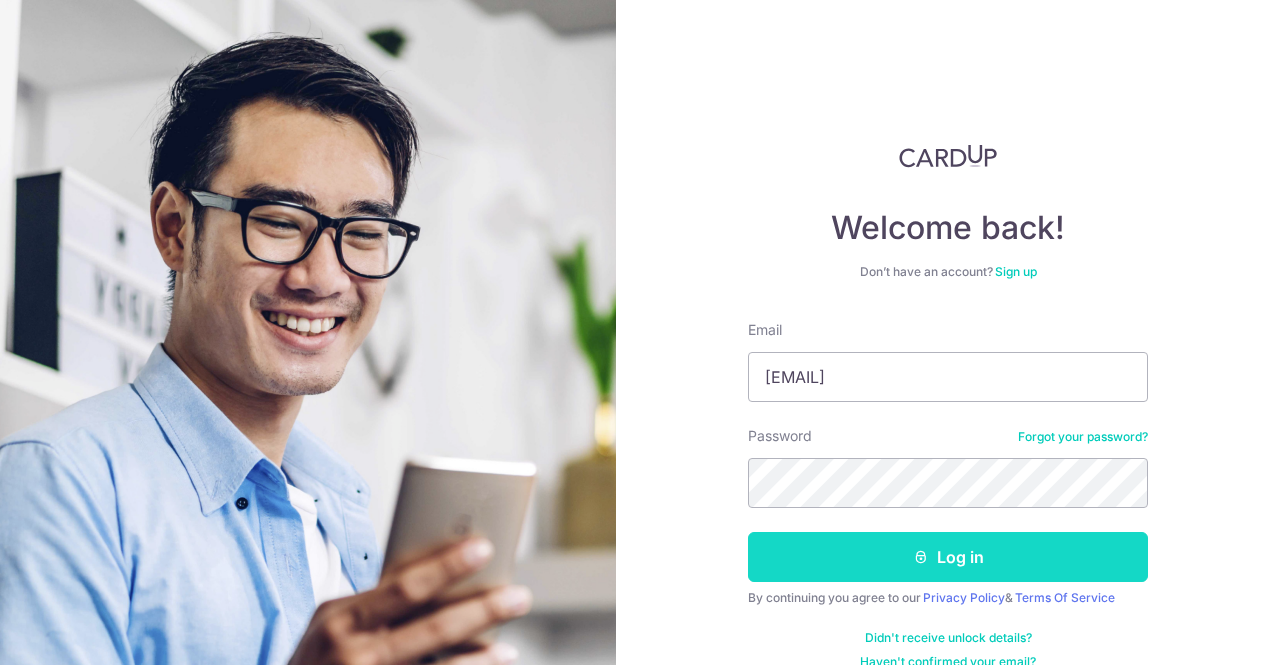 click on "Log in" at bounding box center (948, 557) 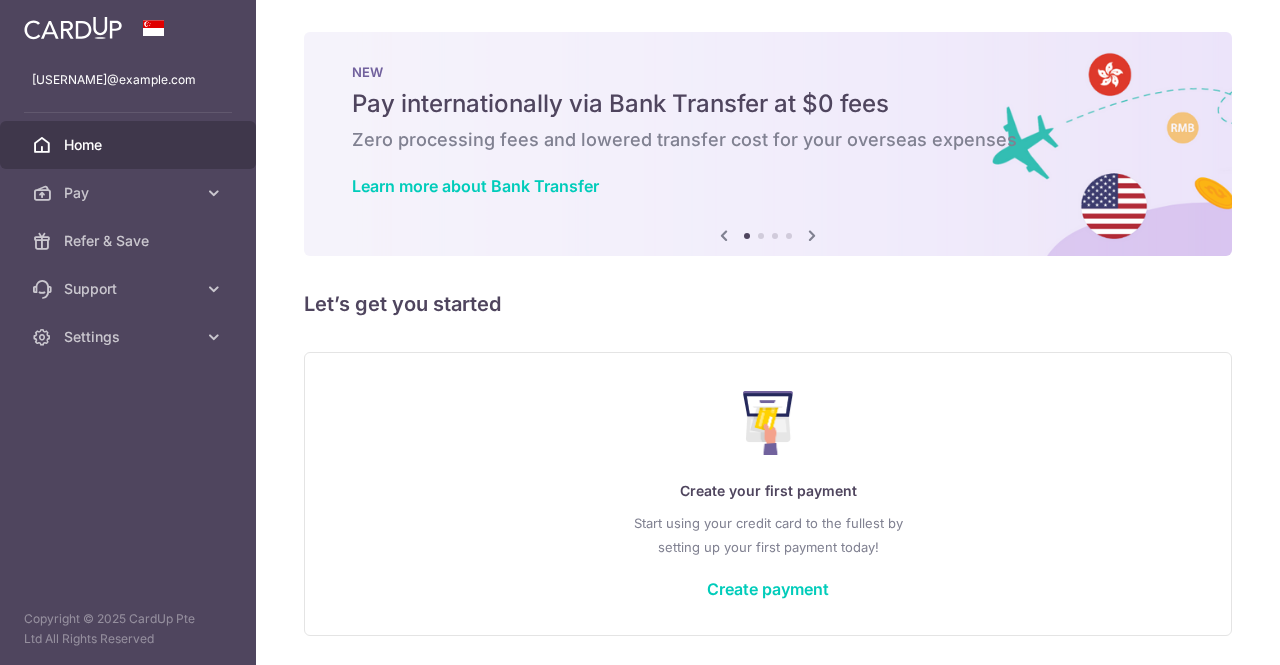 scroll, scrollTop: 0, scrollLeft: 0, axis: both 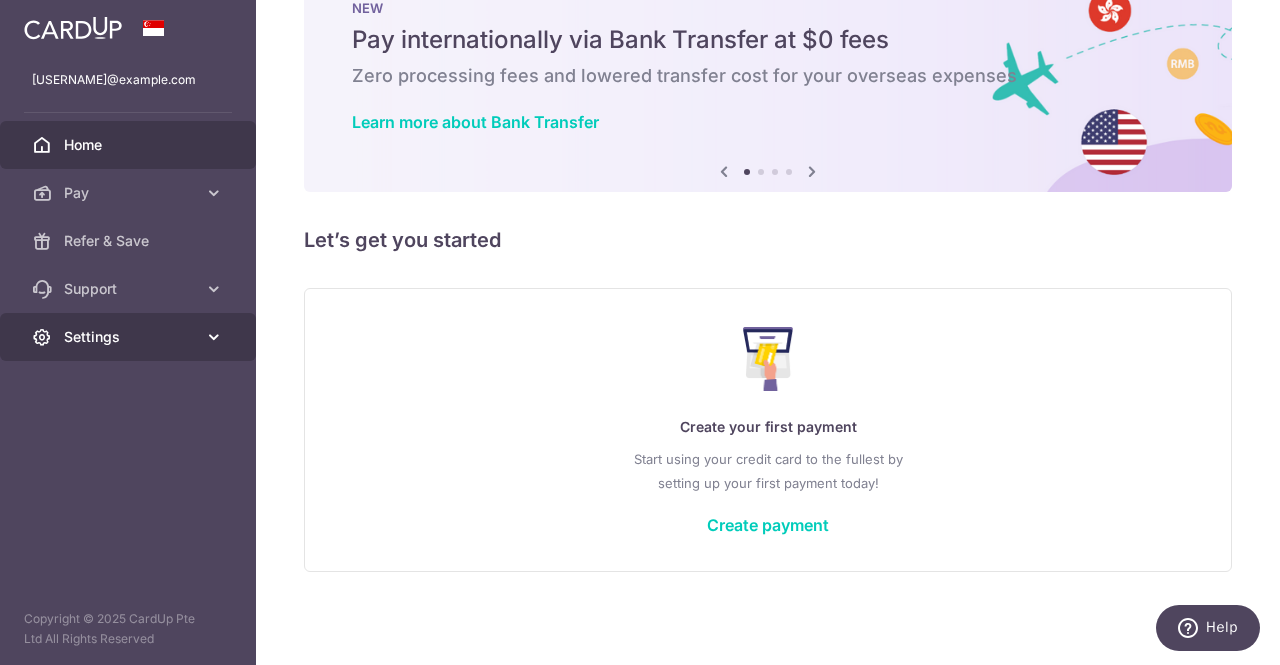 click on "Settings" at bounding box center (128, 337) 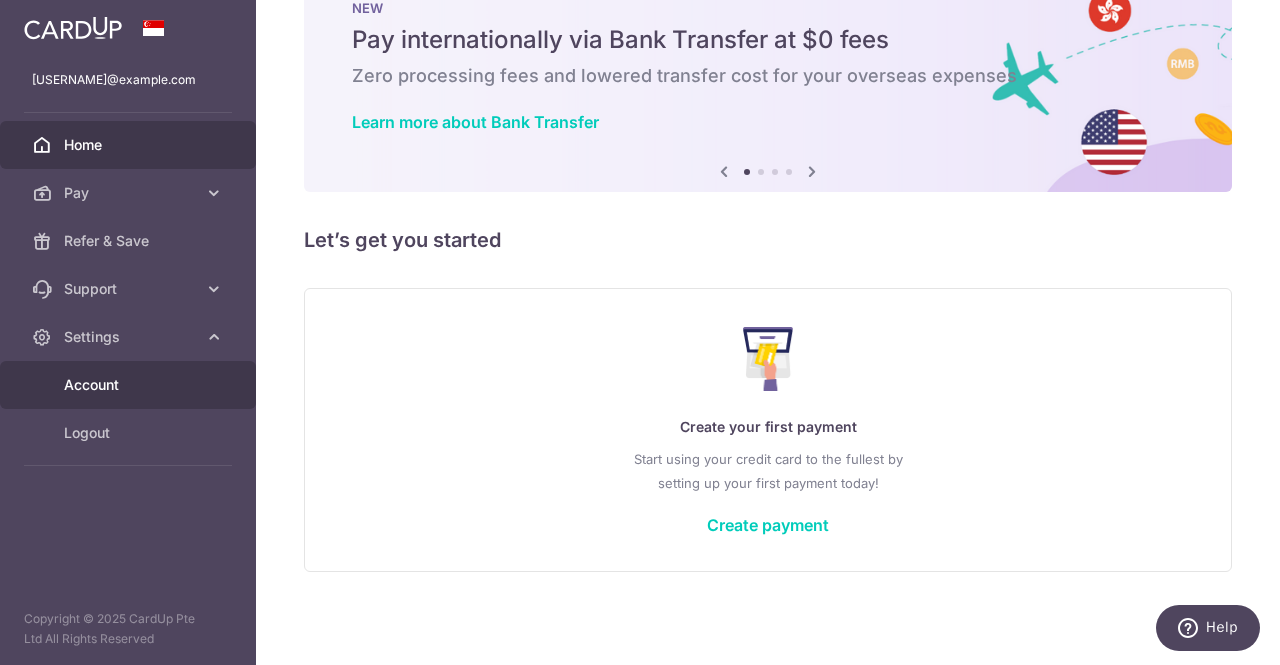 click on "Account" at bounding box center (130, 385) 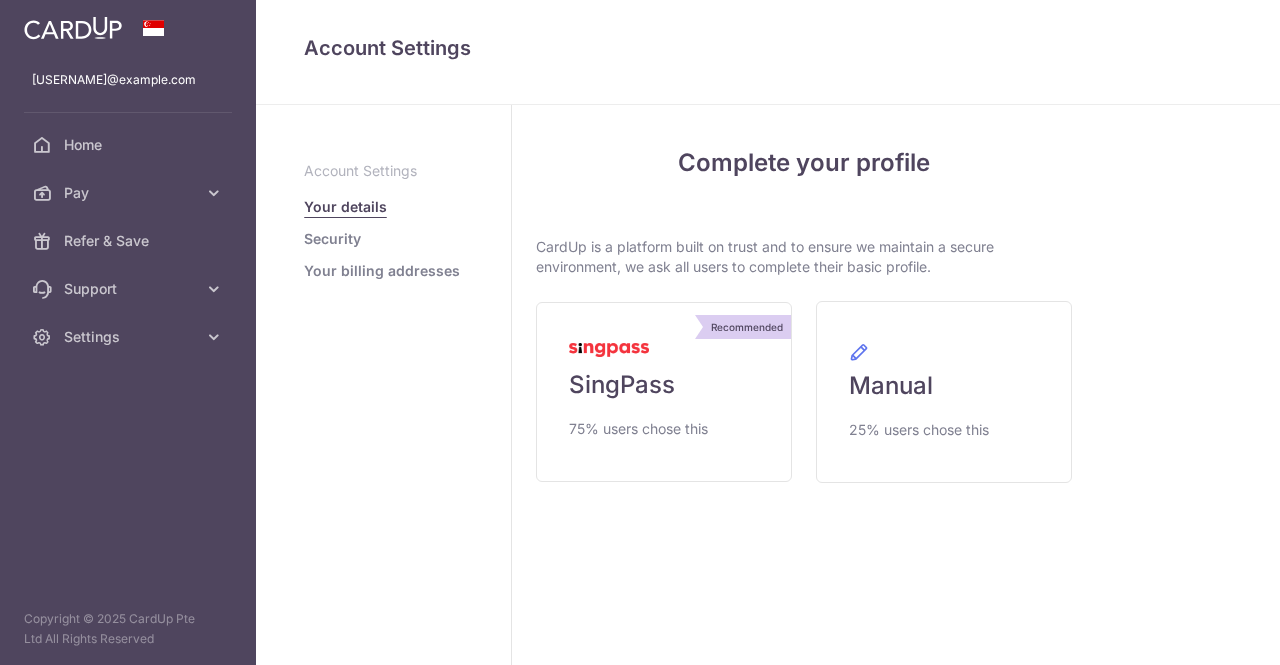 scroll, scrollTop: 0, scrollLeft: 0, axis: both 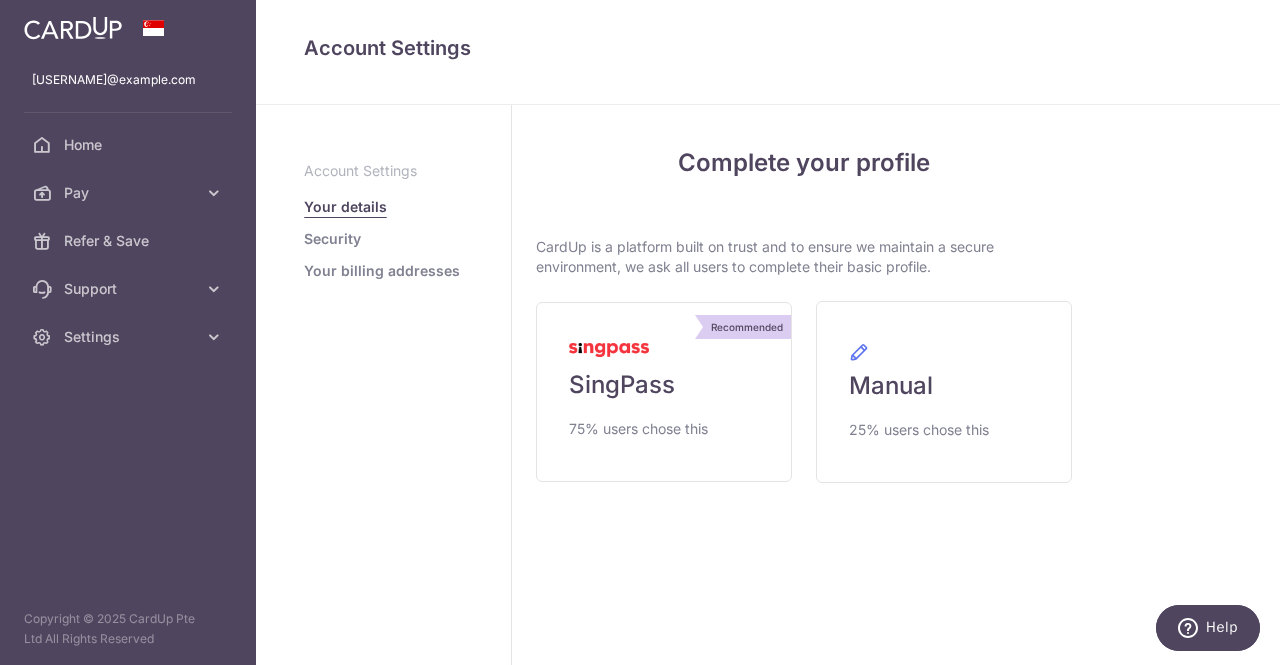 click on "75% users chose this" at bounding box center (638, 429) 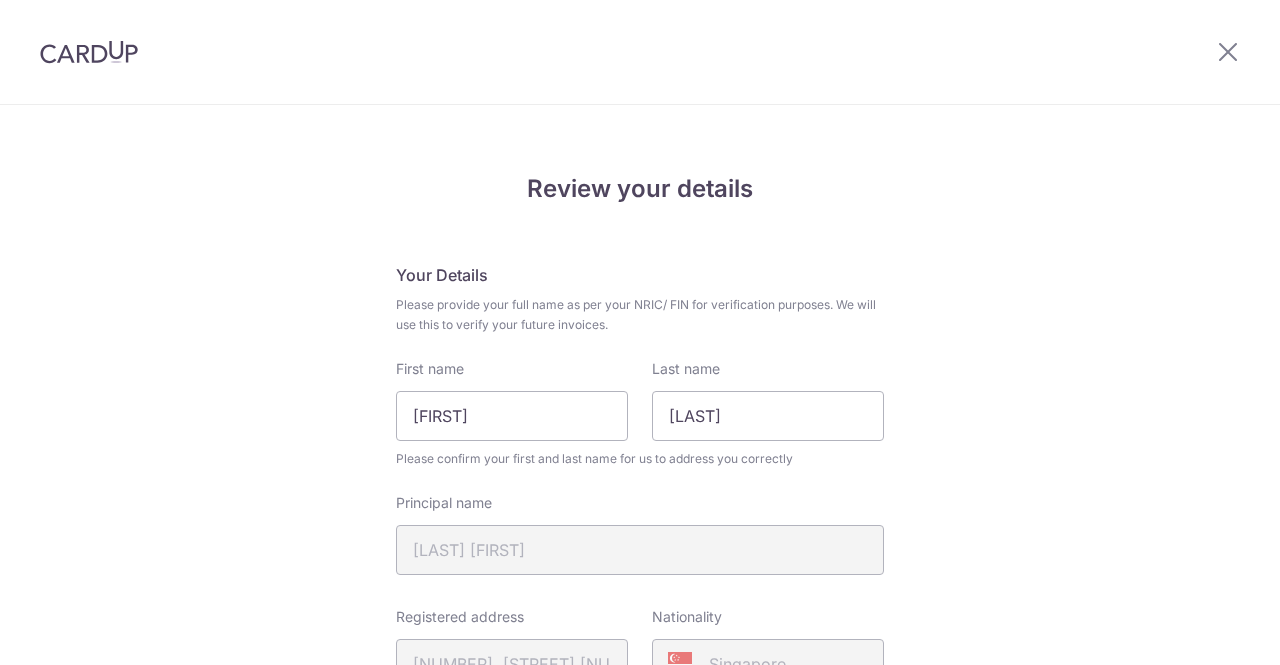 scroll, scrollTop: 0, scrollLeft: 0, axis: both 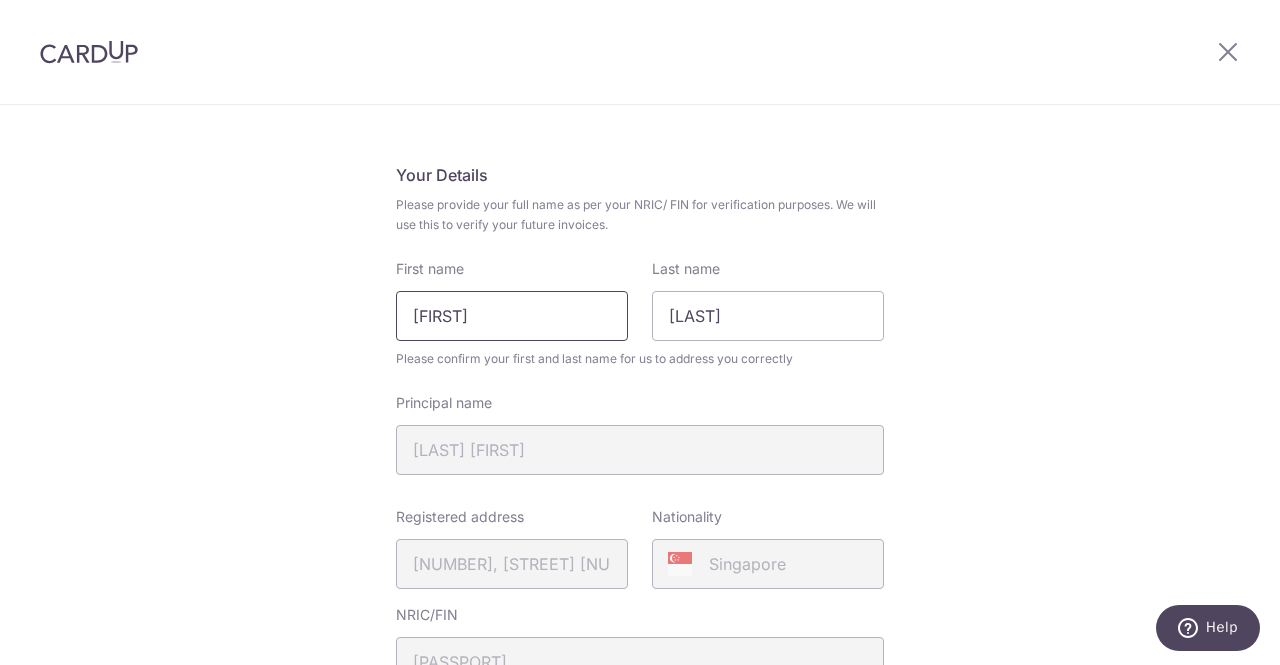 click on "Jiayan" at bounding box center [512, 316] 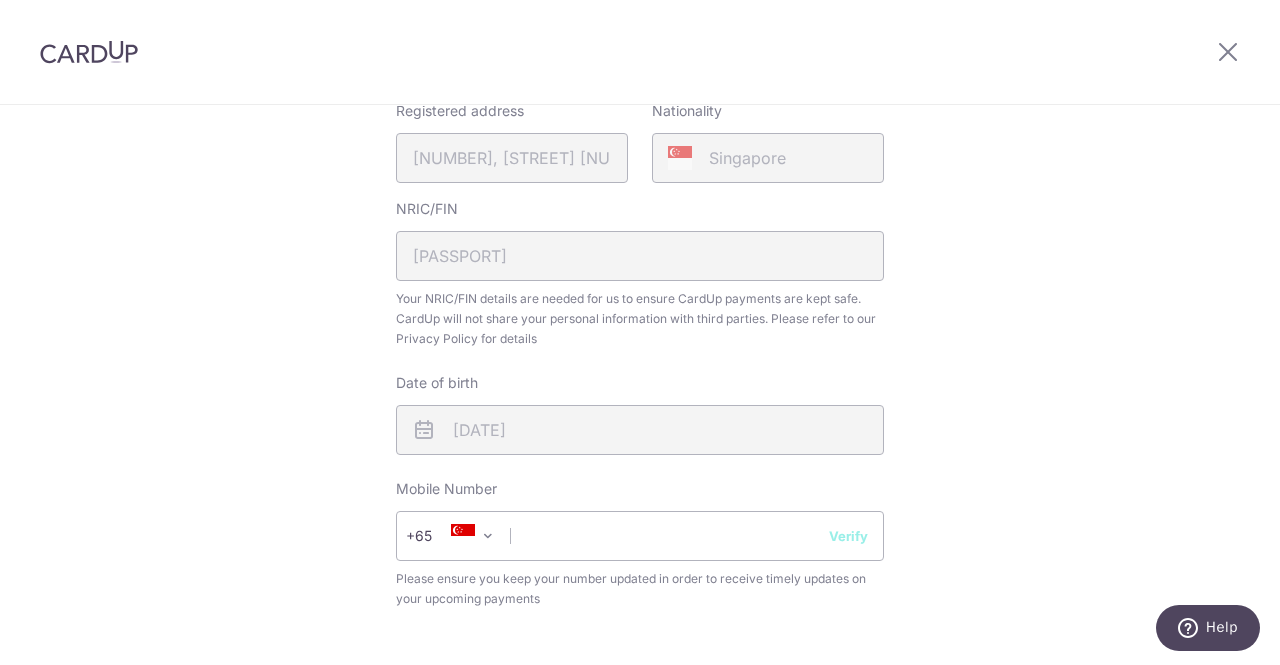 scroll, scrollTop: 600, scrollLeft: 0, axis: vertical 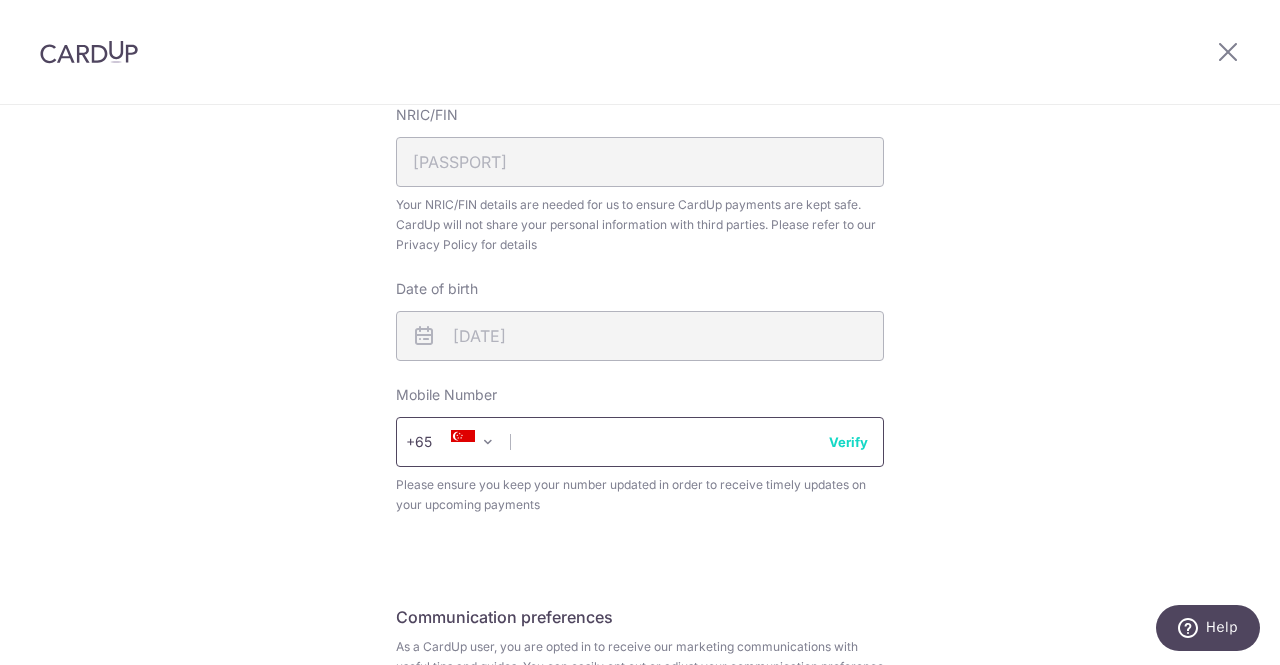 click at bounding box center (640, 442) 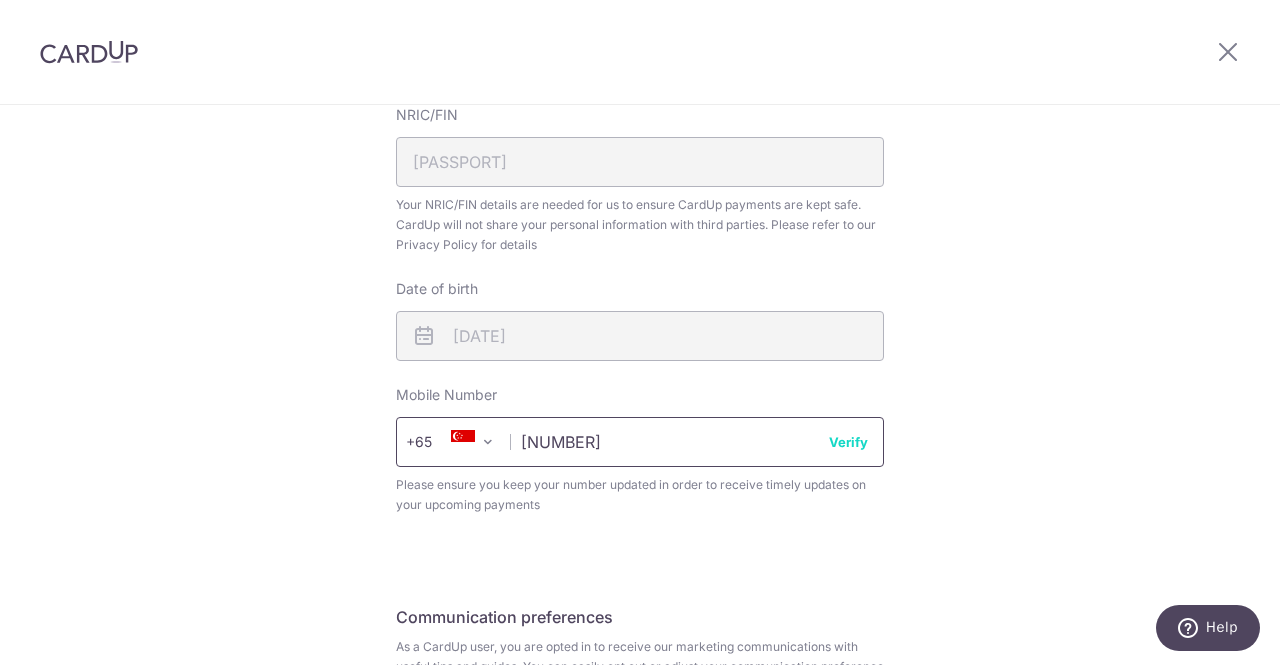 type on "90188531" 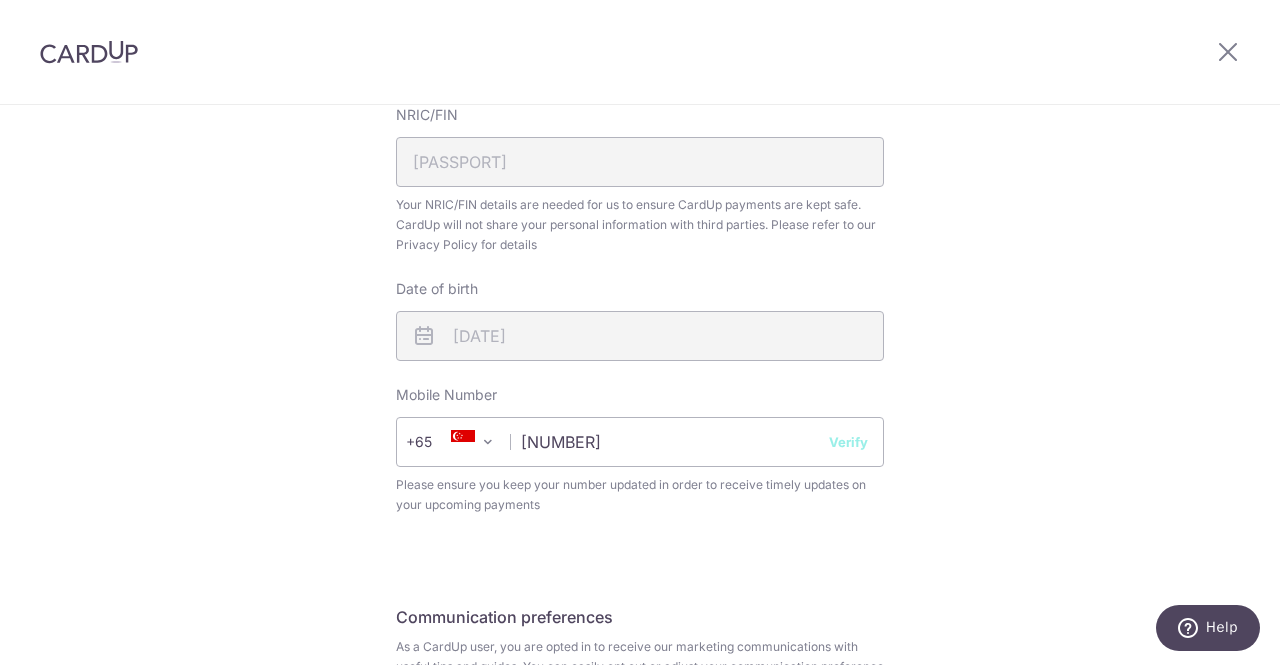 click on "Verify" at bounding box center [848, 442] 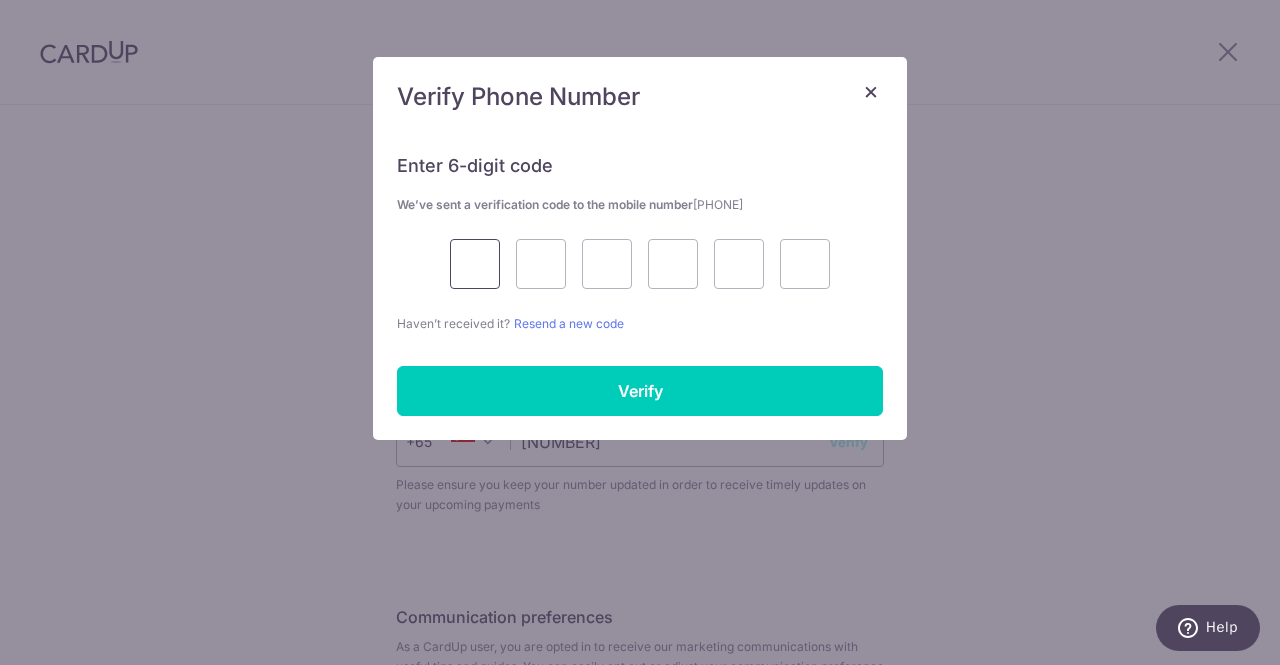click at bounding box center (475, 264) 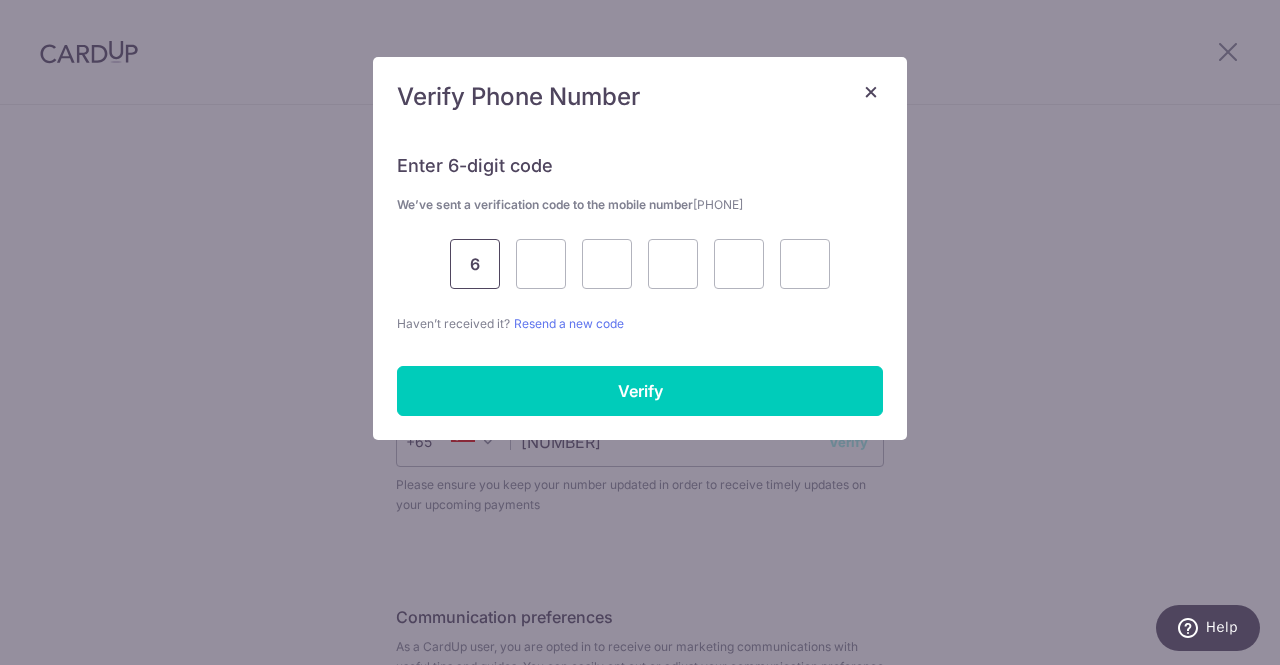 type on "6" 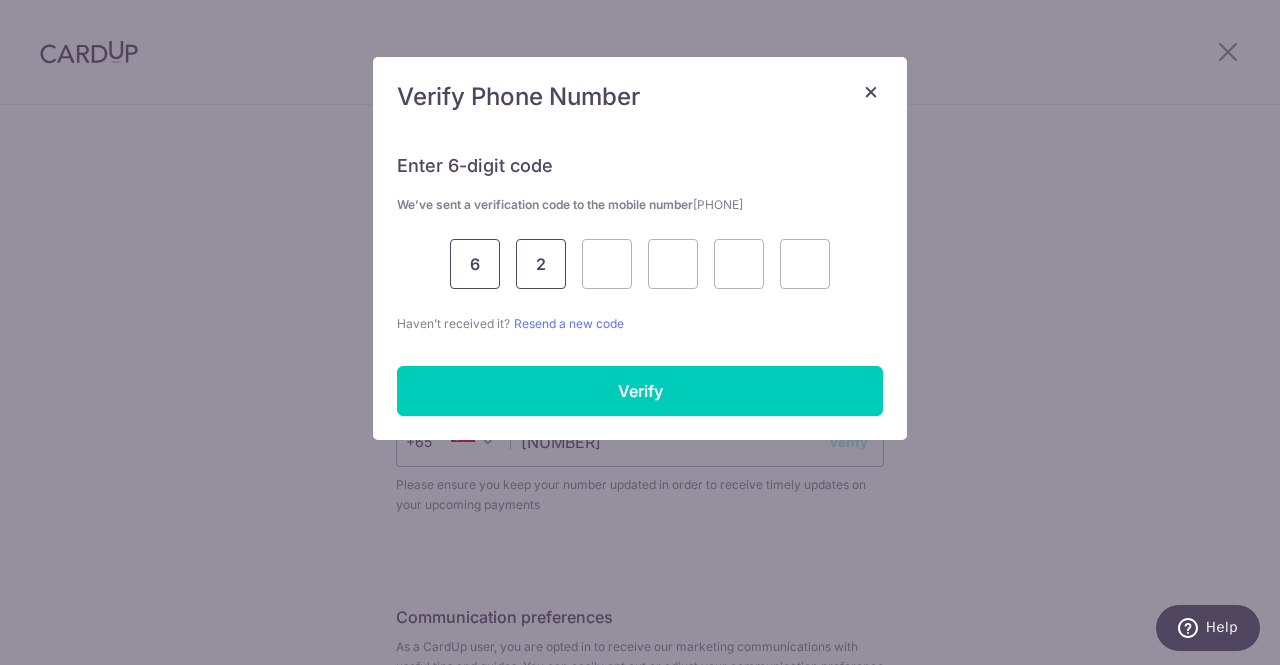 type on "2" 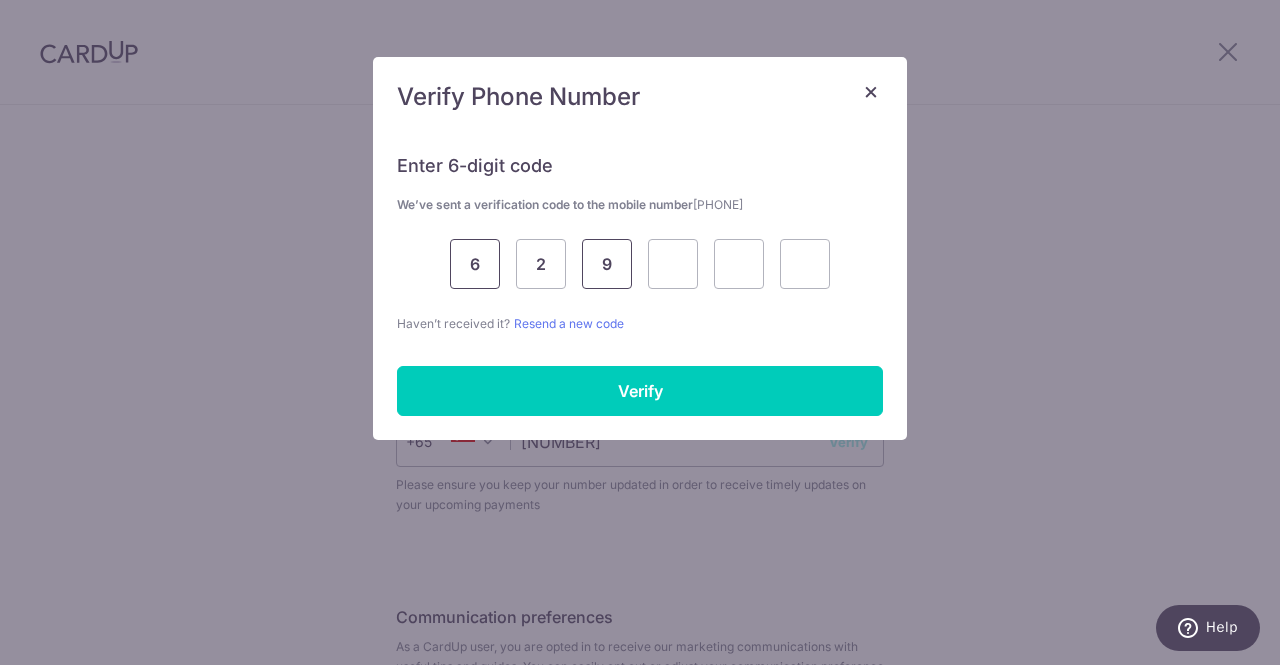 type on "9" 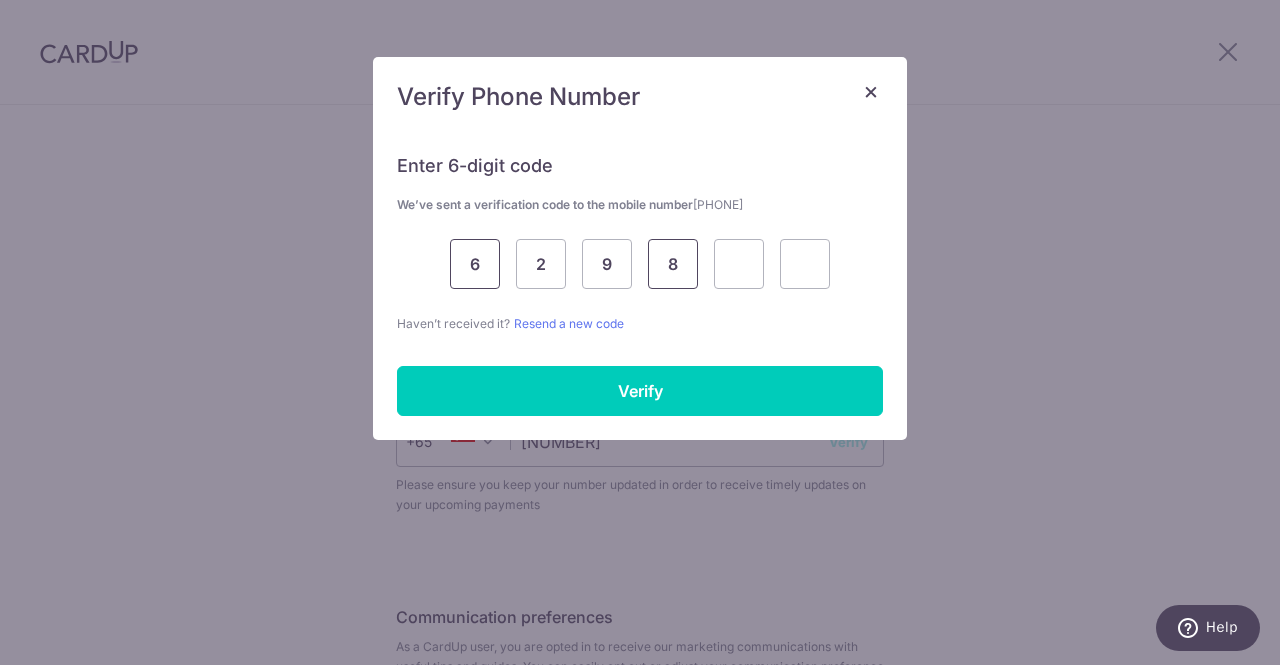 type on "8" 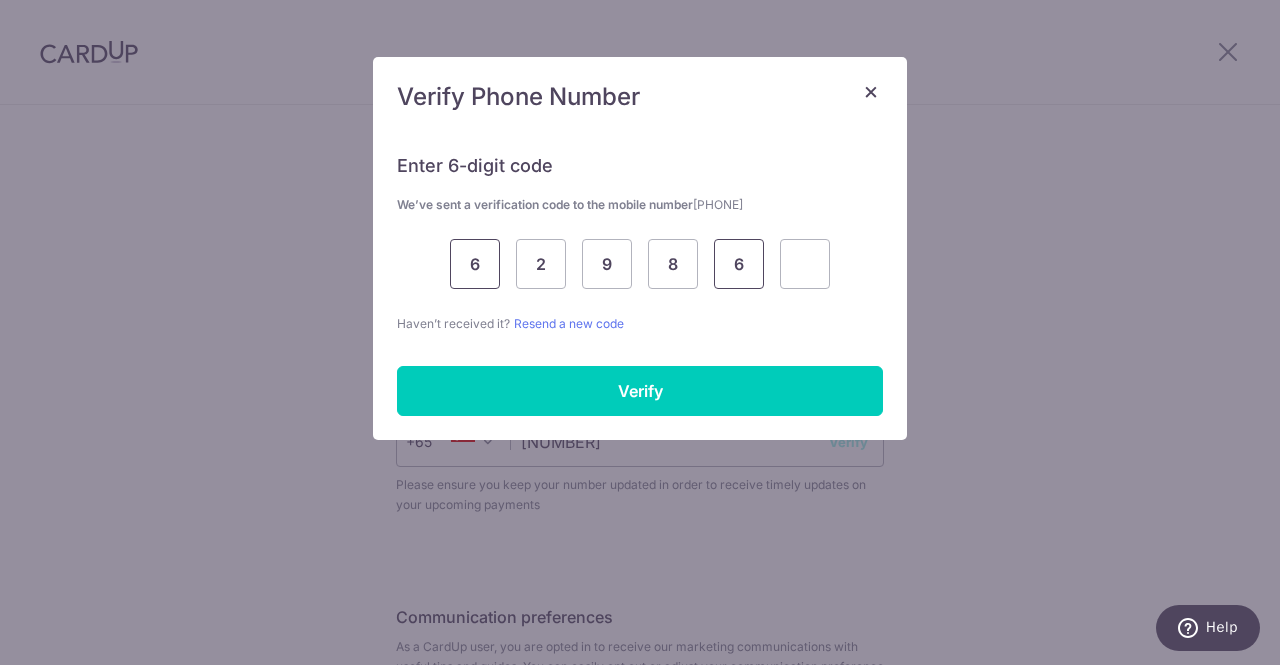 type on "6" 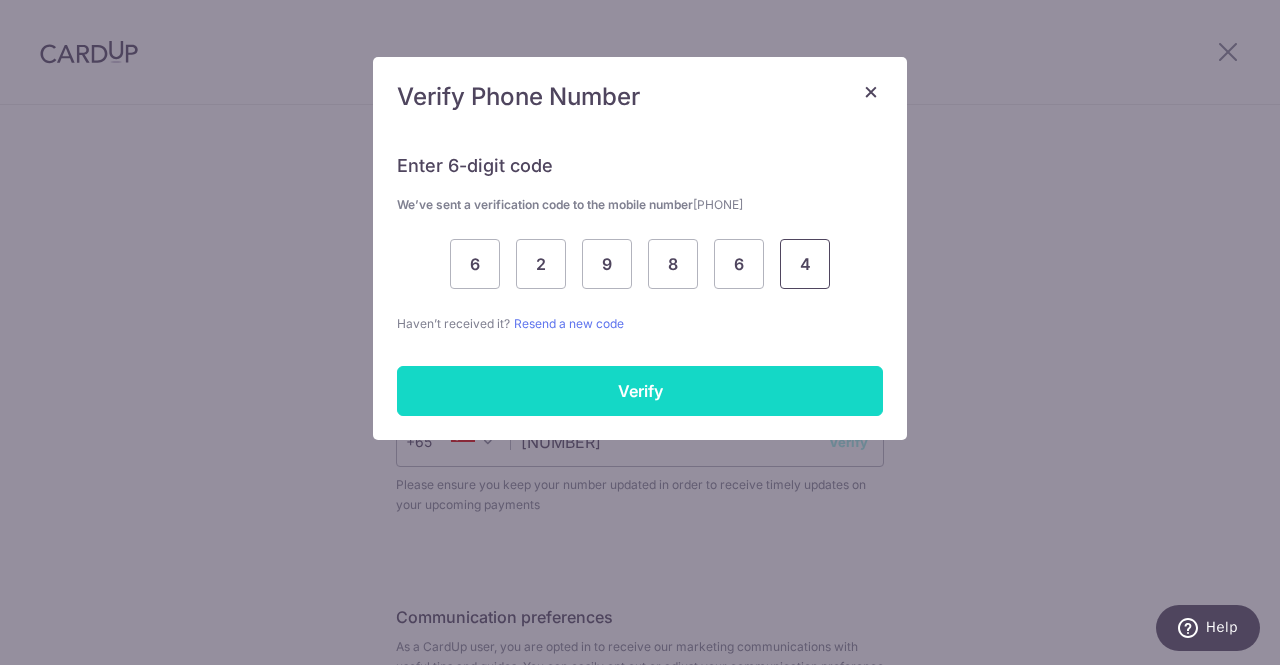 type on "4" 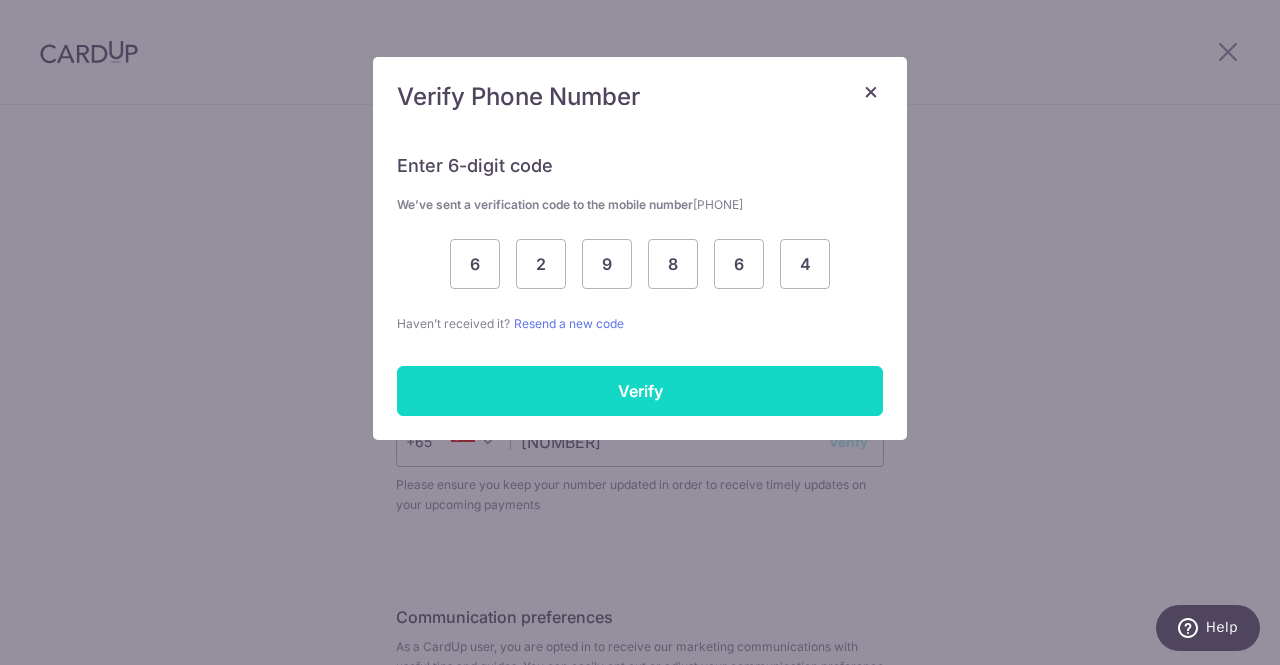 click on "Verify" at bounding box center (640, 391) 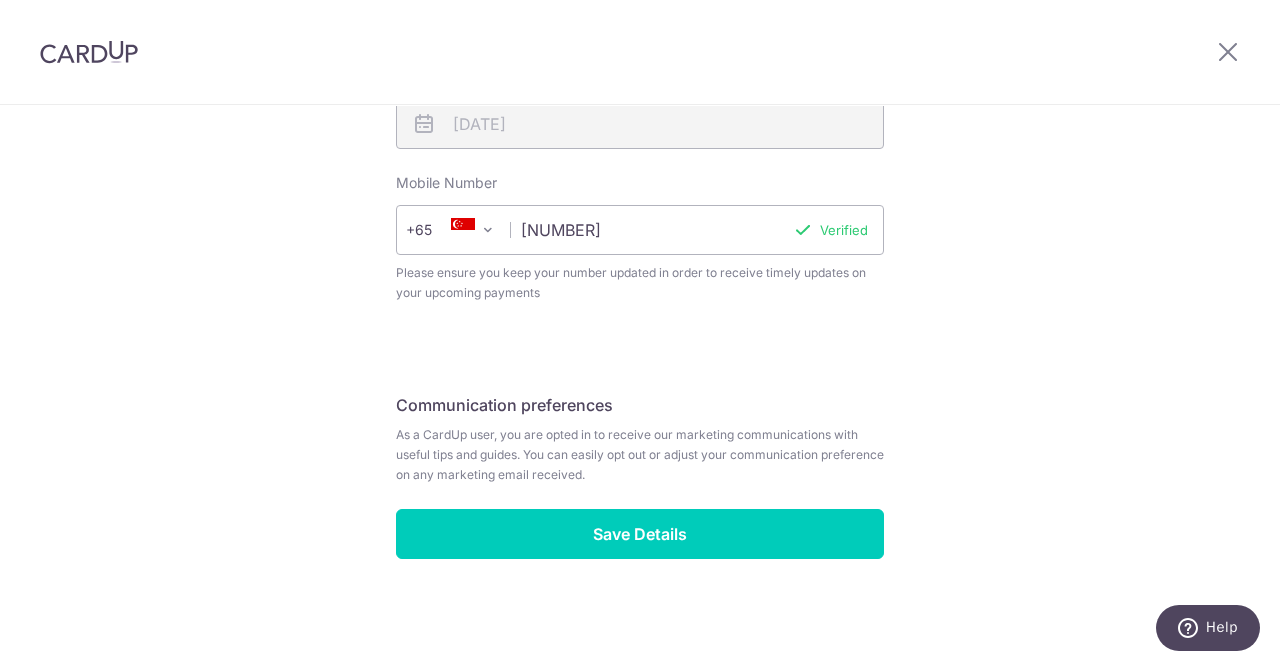 scroll, scrollTop: 815, scrollLeft: 0, axis: vertical 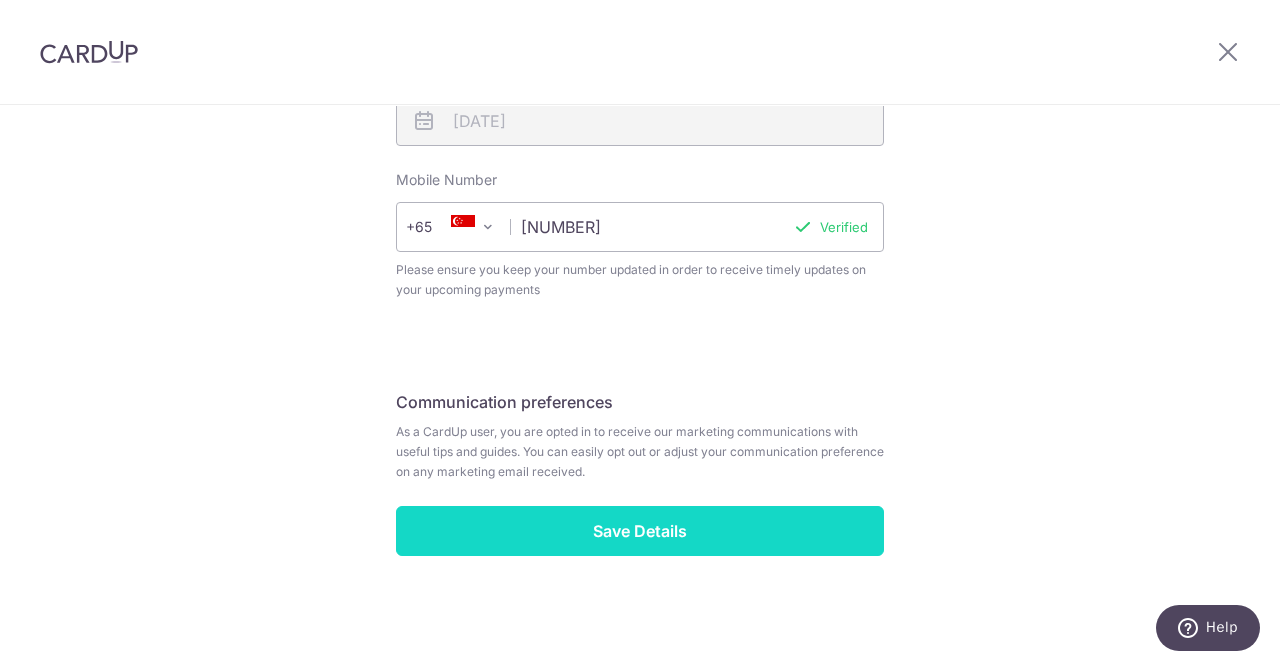 click on "Save Details" at bounding box center [640, 531] 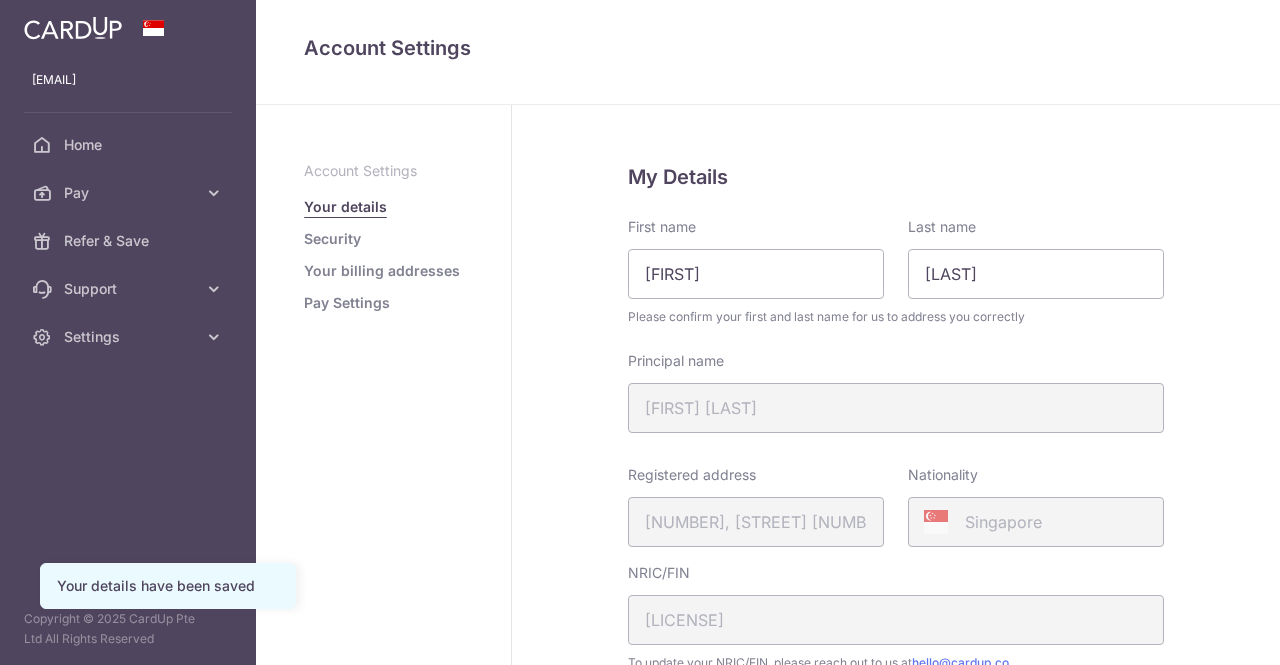 scroll, scrollTop: 0, scrollLeft: 0, axis: both 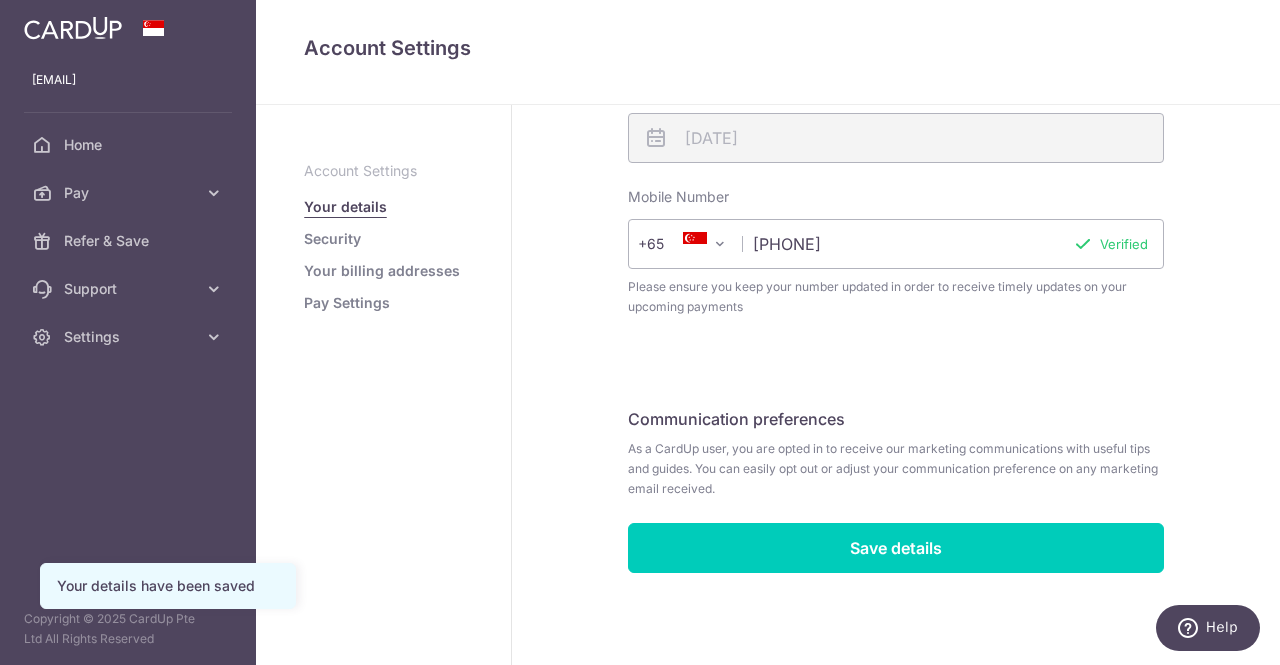 click on "Security" at bounding box center [332, 239] 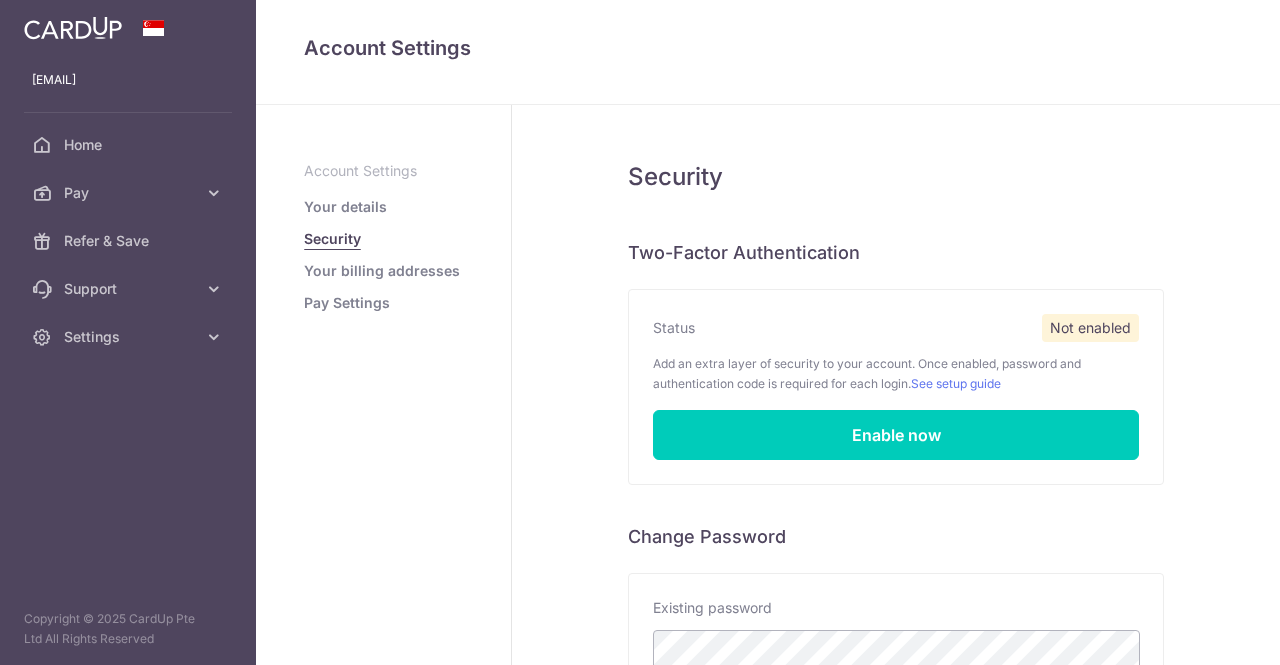 scroll, scrollTop: 0, scrollLeft: 0, axis: both 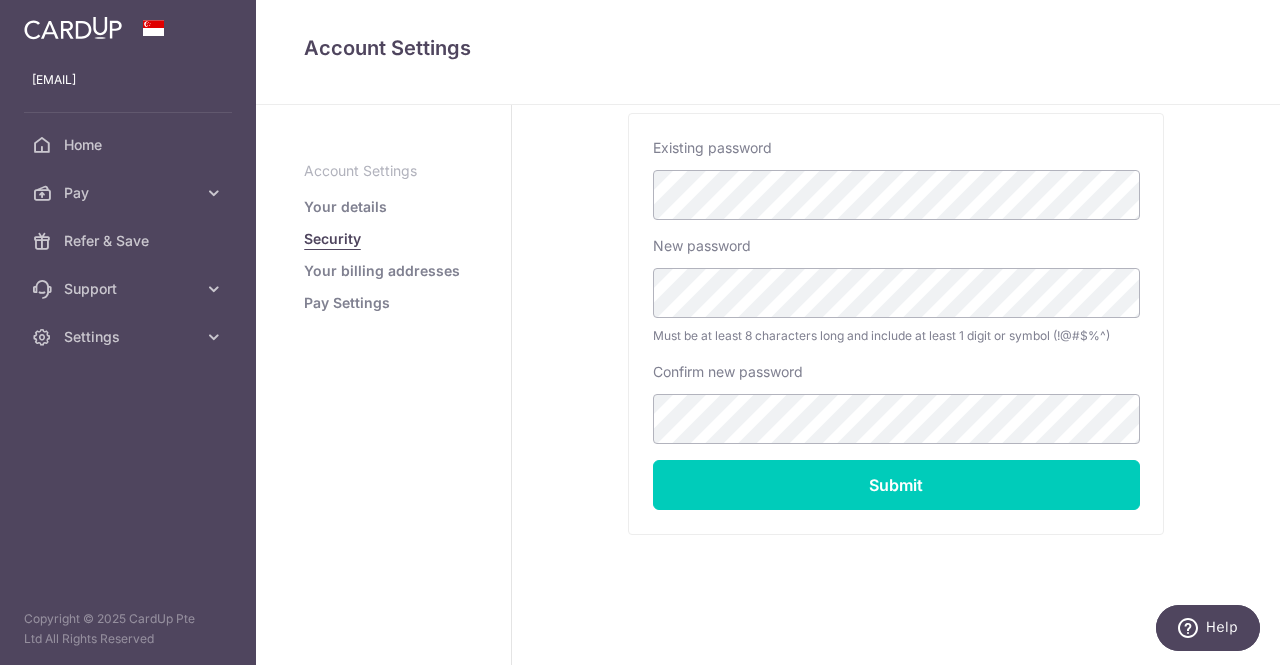 click on "Your billing addresses" at bounding box center [382, 271] 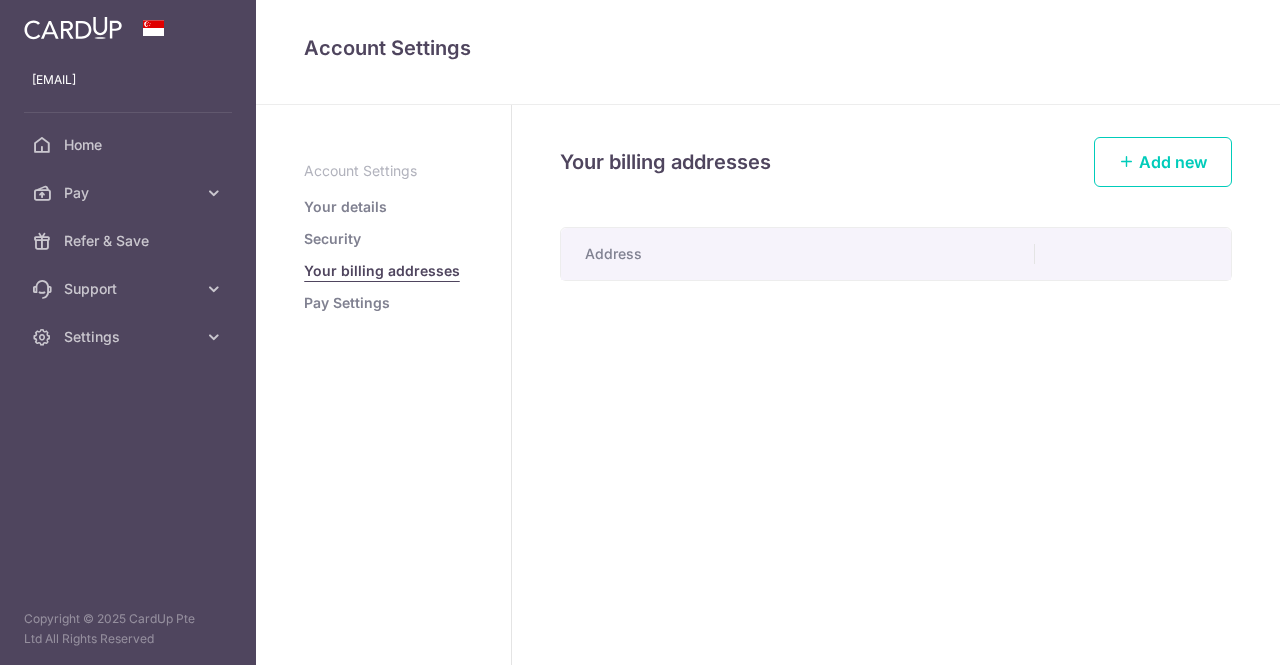scroll, scrollTop: 0, scrollLeft: 0, axis: both 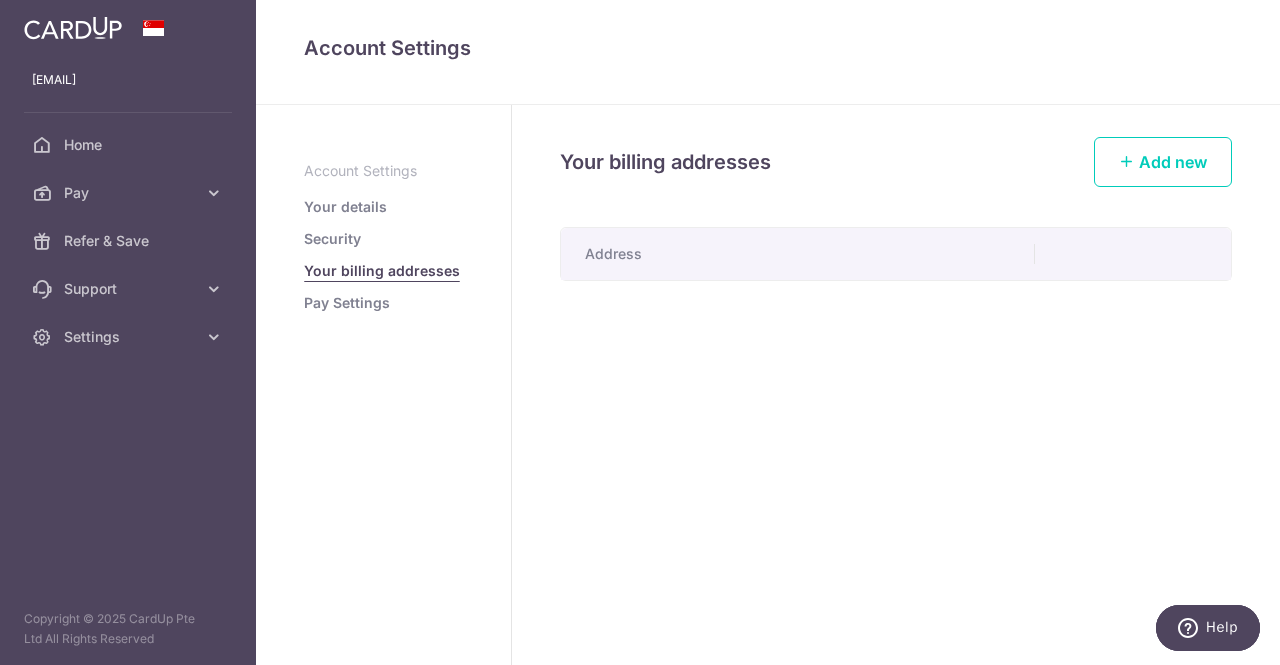 click on "Pay Settings" at bounding box center [347, 303] 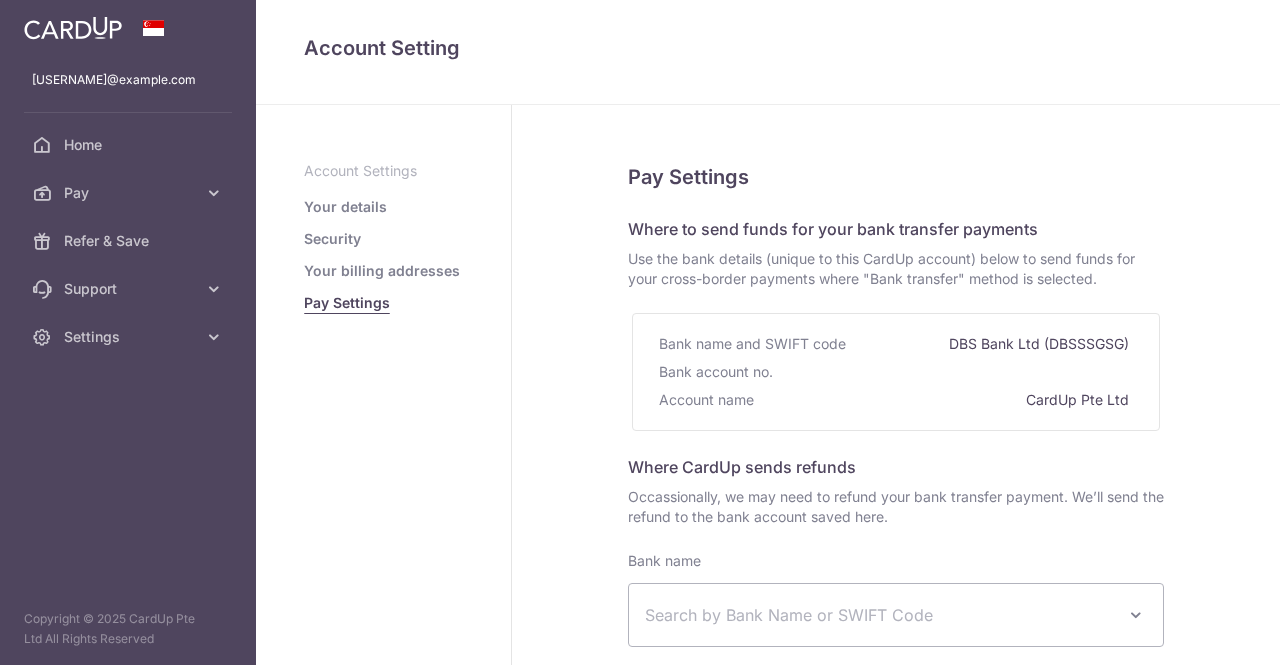 select 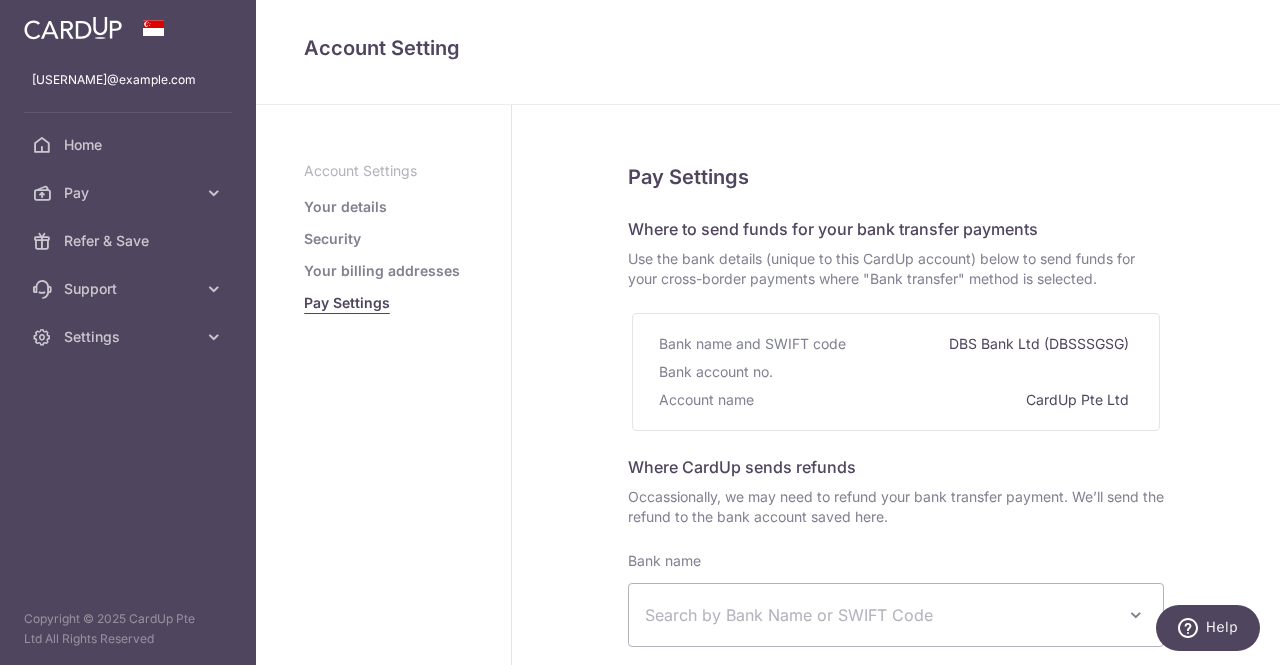 scroll, scrollTop: 0, scrollLeft: 0, axis: both 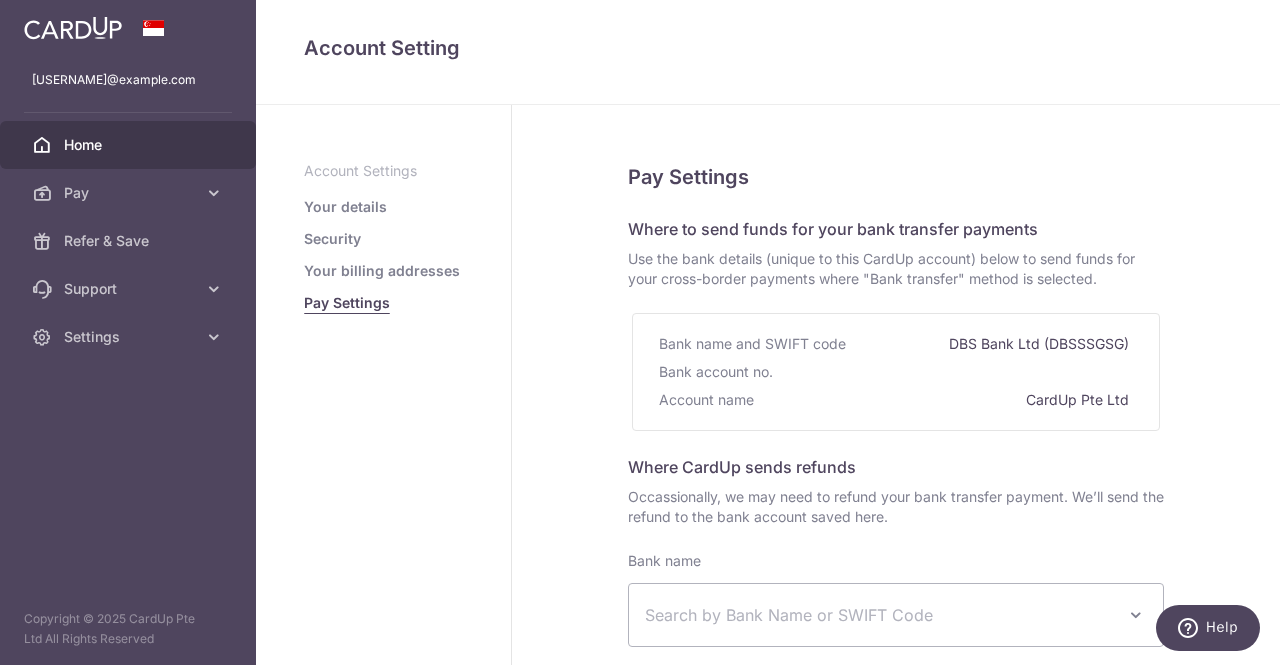 click on "Home" at bounding box center [130, 145] 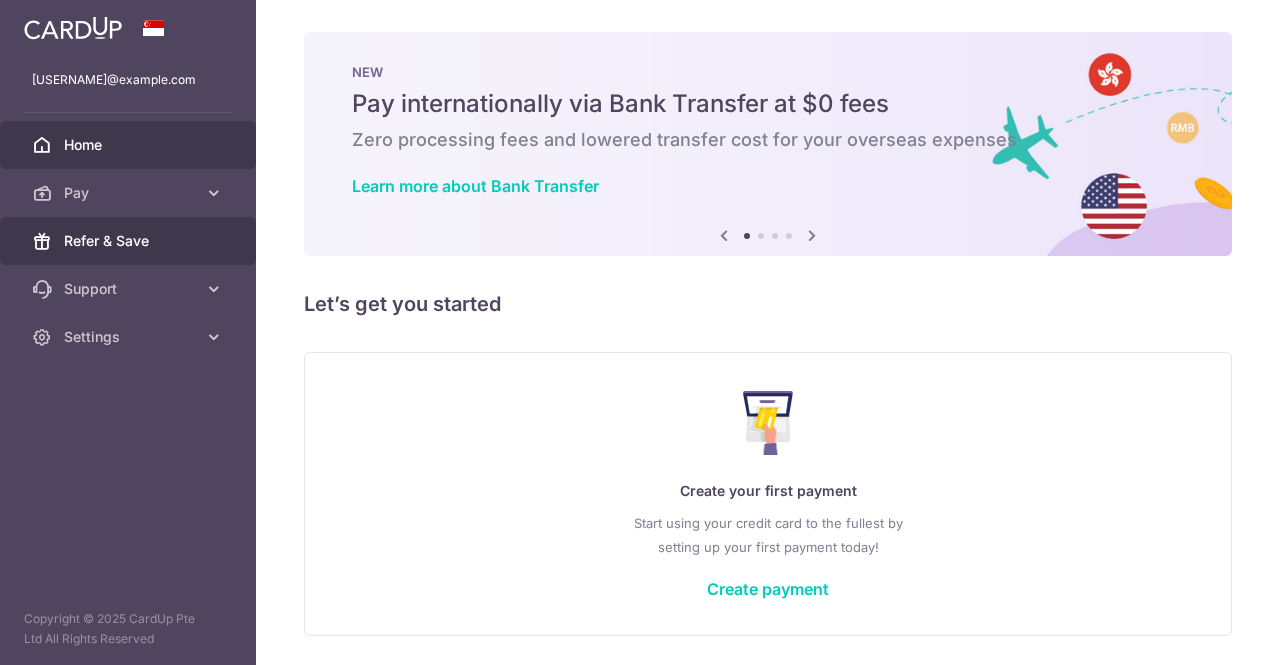 scroll, scrollTop: 0, scrollLeft: 0, axis: both 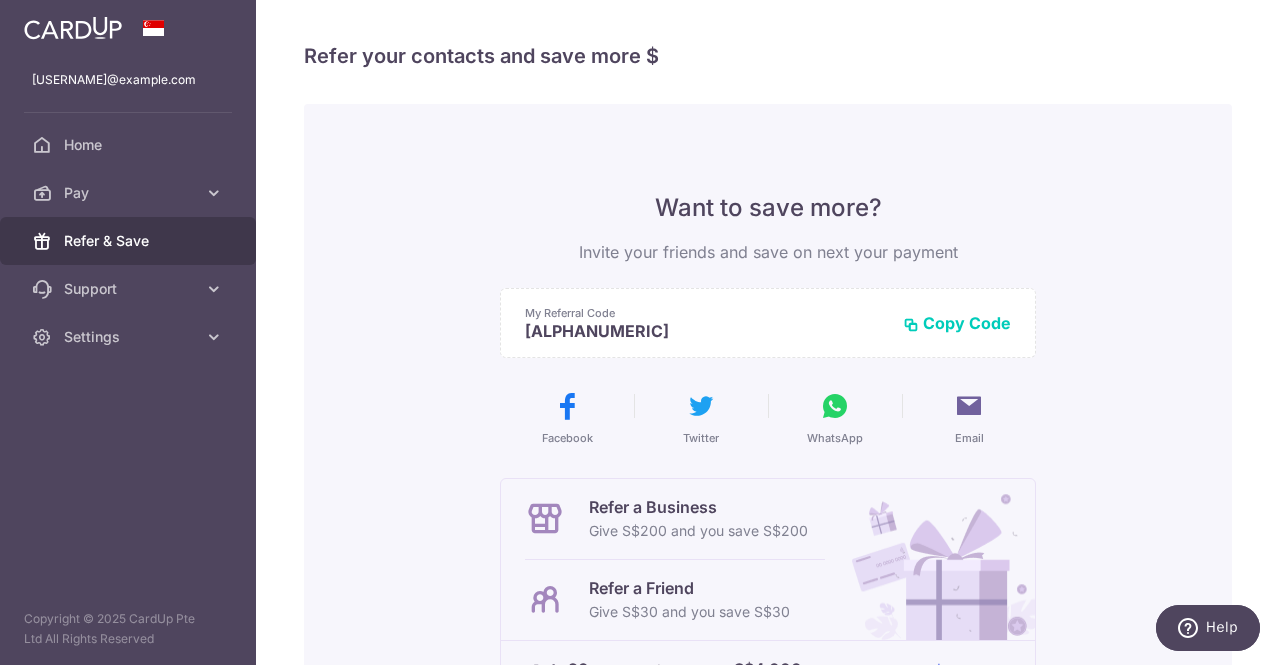 click on "Copy Code" at bounding box center (957, 323) 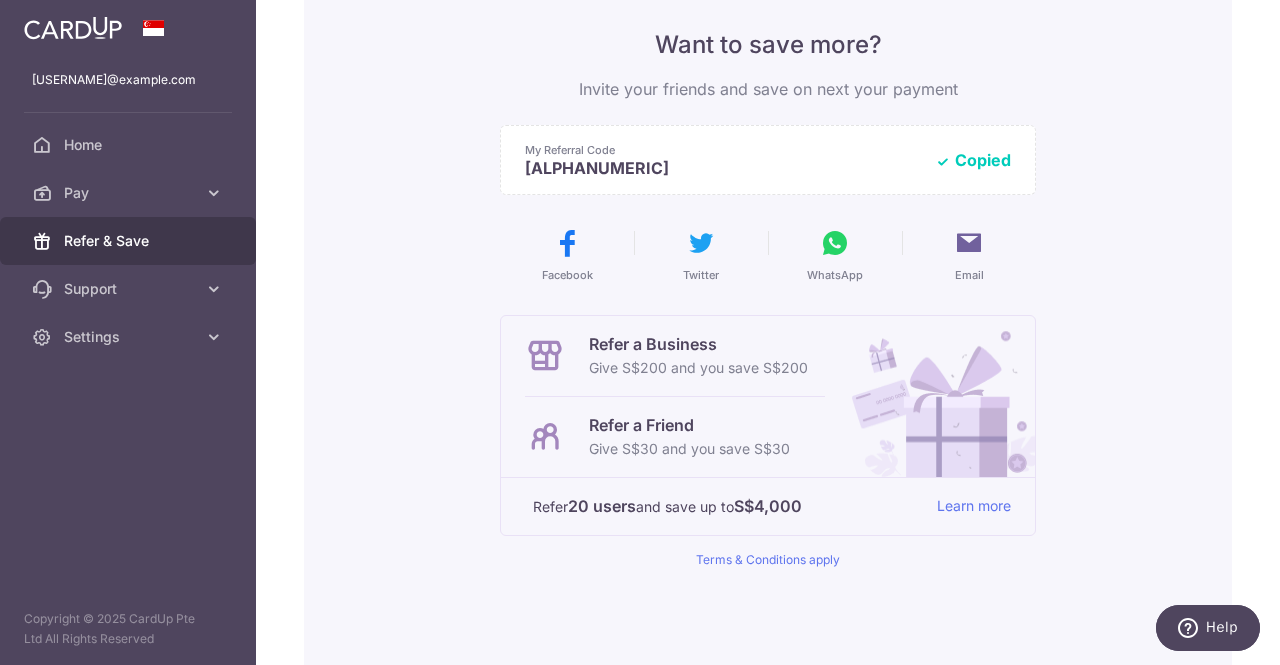 scroll, scrollTop: 338, scrollLeft: 0, axis: vertical 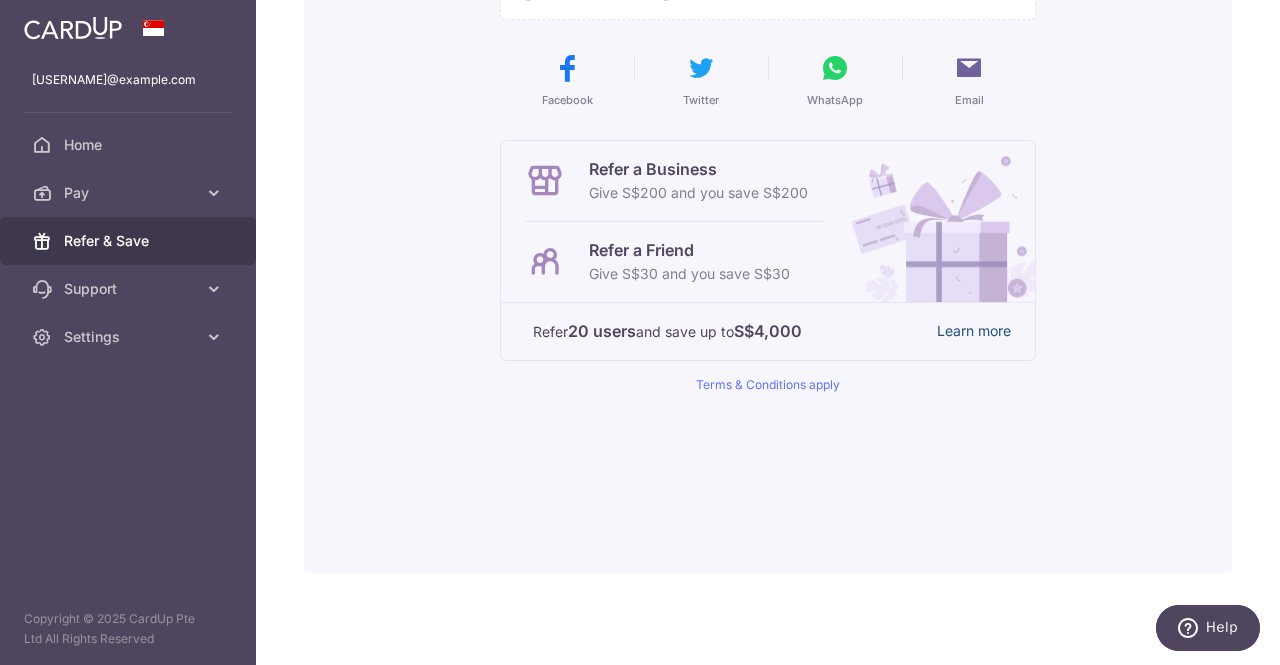 click on "Learn more" at bounding box center [974, 331] 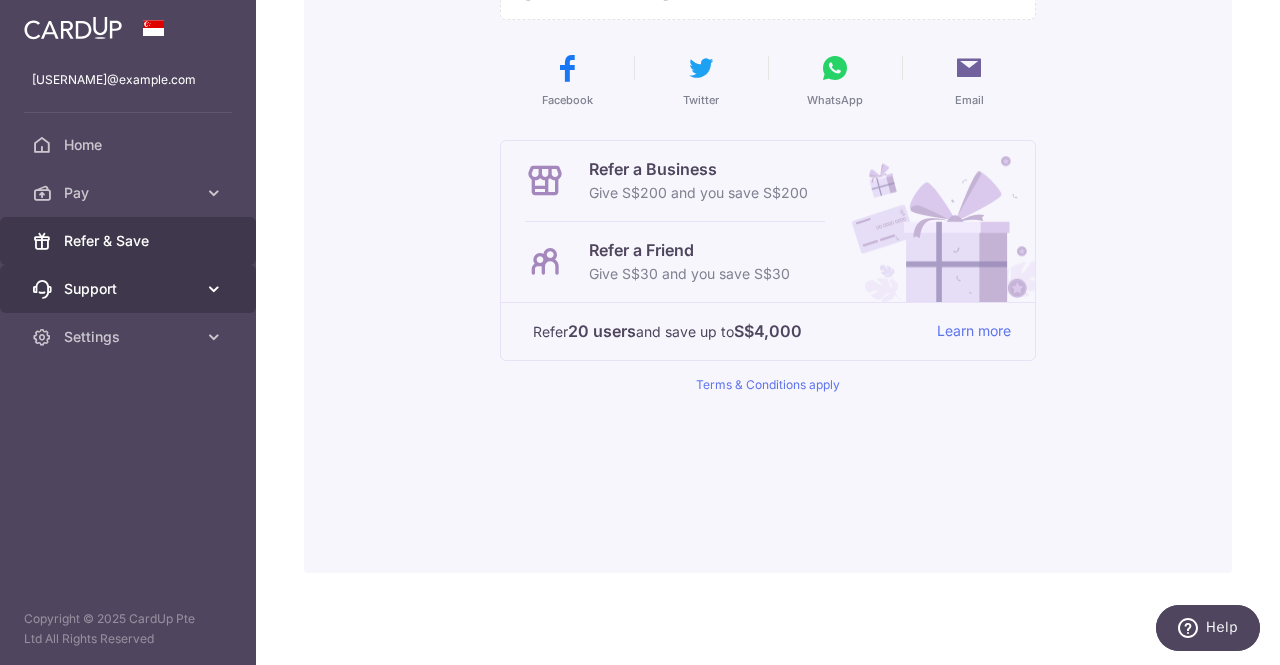 click on "Support" at bounding box center [130, 289] 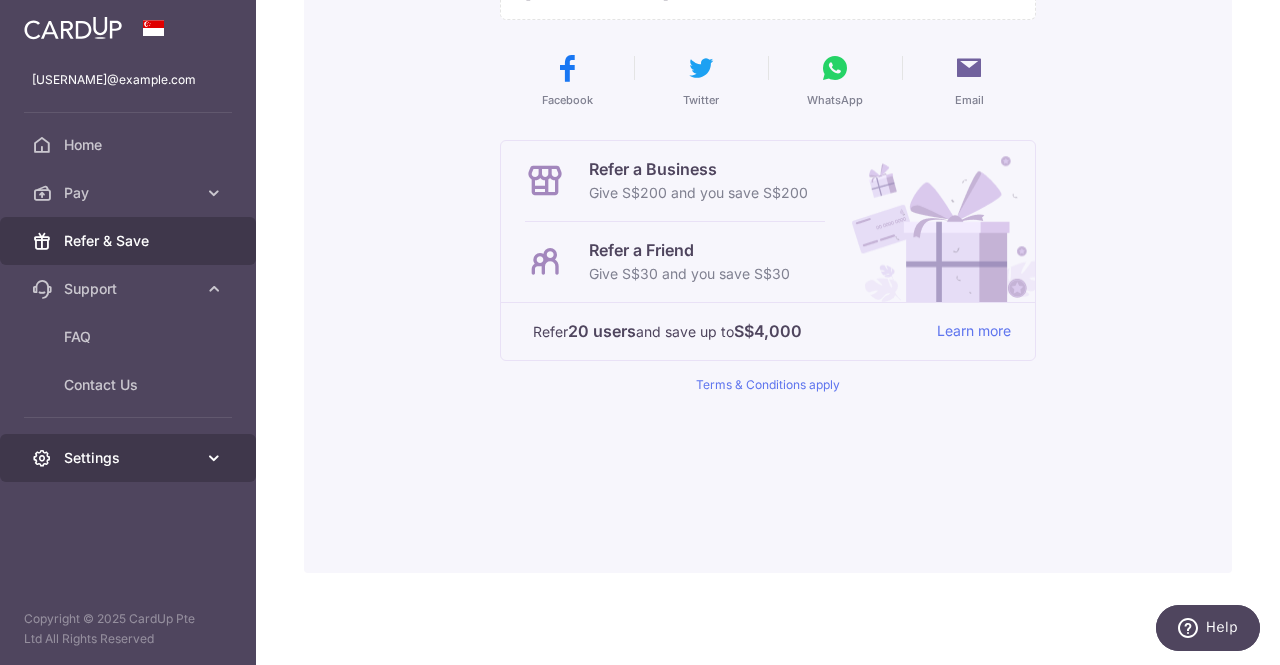 click on "Settings" at bounding box center (128, 458) 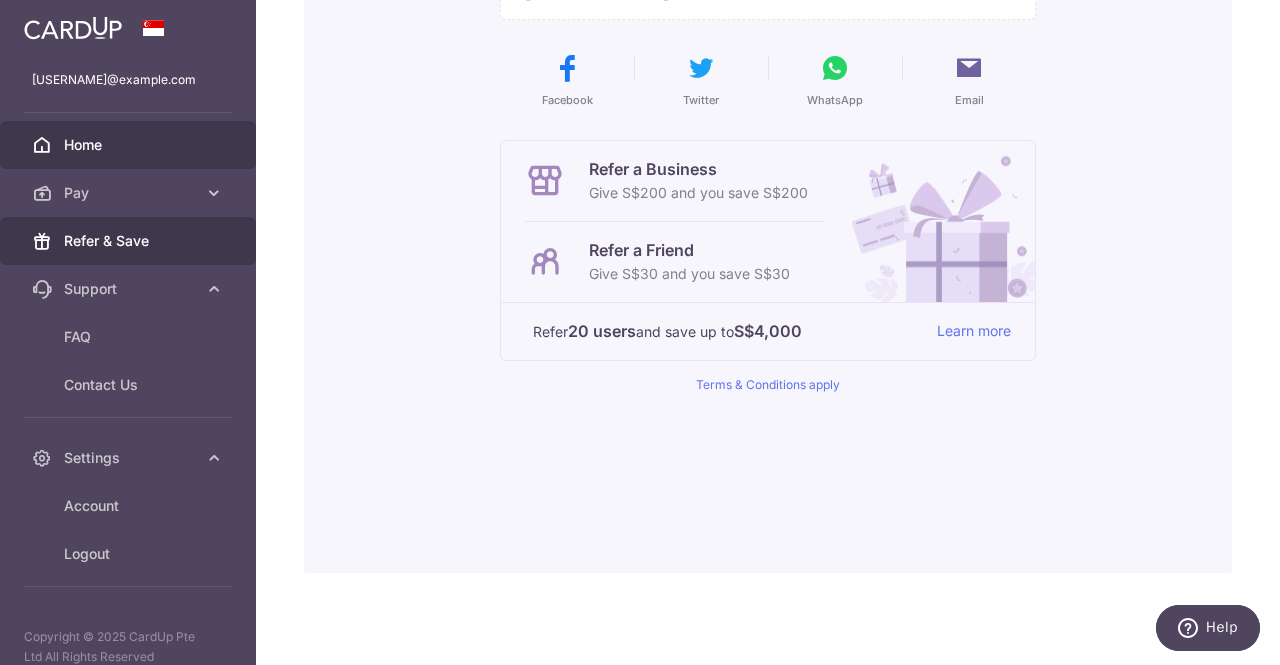 click on "Home" at bounding box center (130, 145) 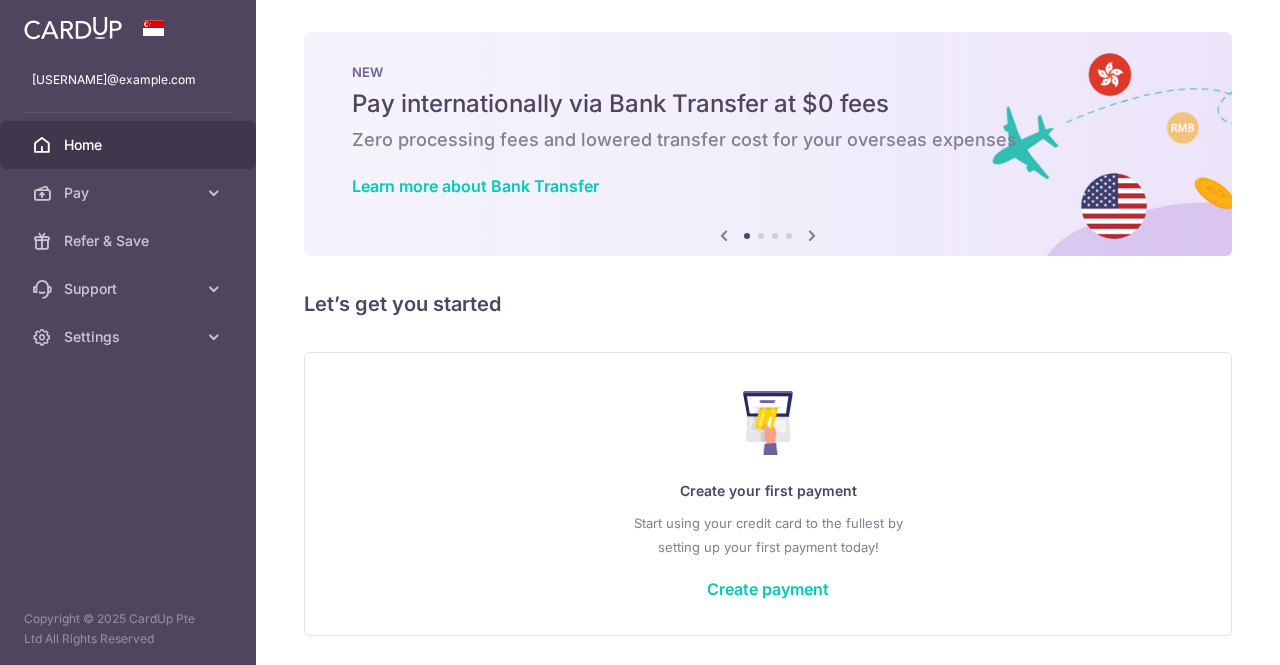scroll, scrollTop: 0, scrollLeft: 0, axis: both 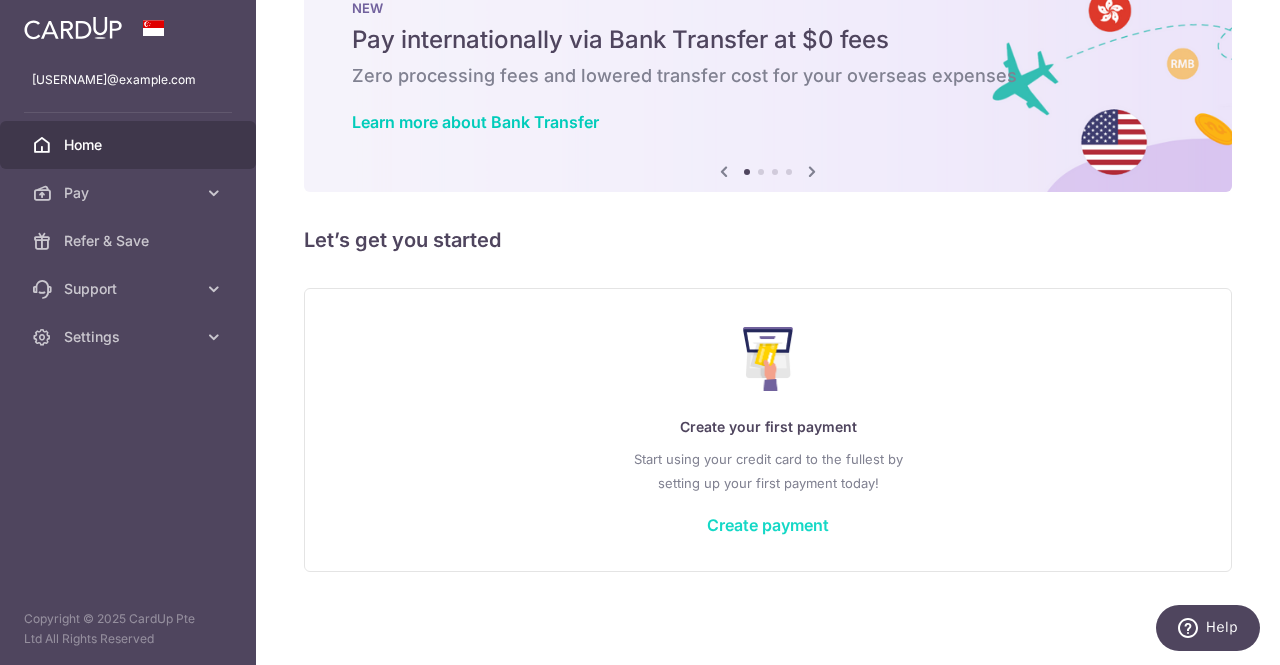 click on "Create payment" at bounding box center (768, 525) 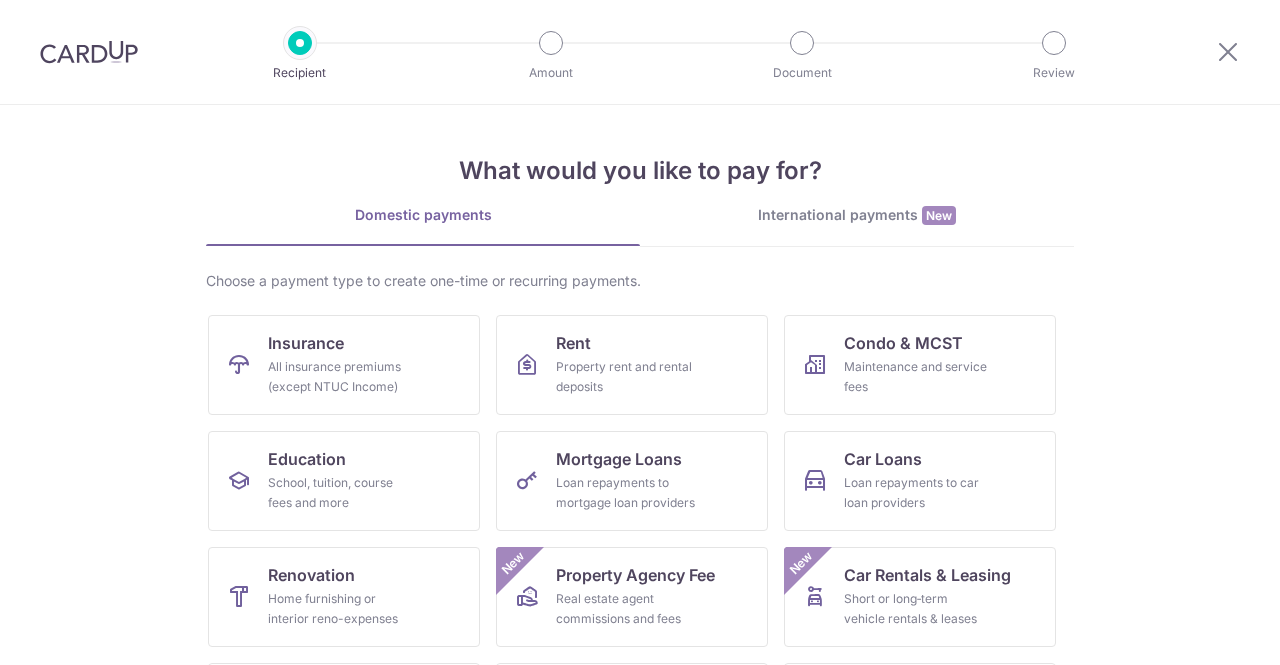 scroll, scrollTop: 0, scrollLeft: 0, axis: both 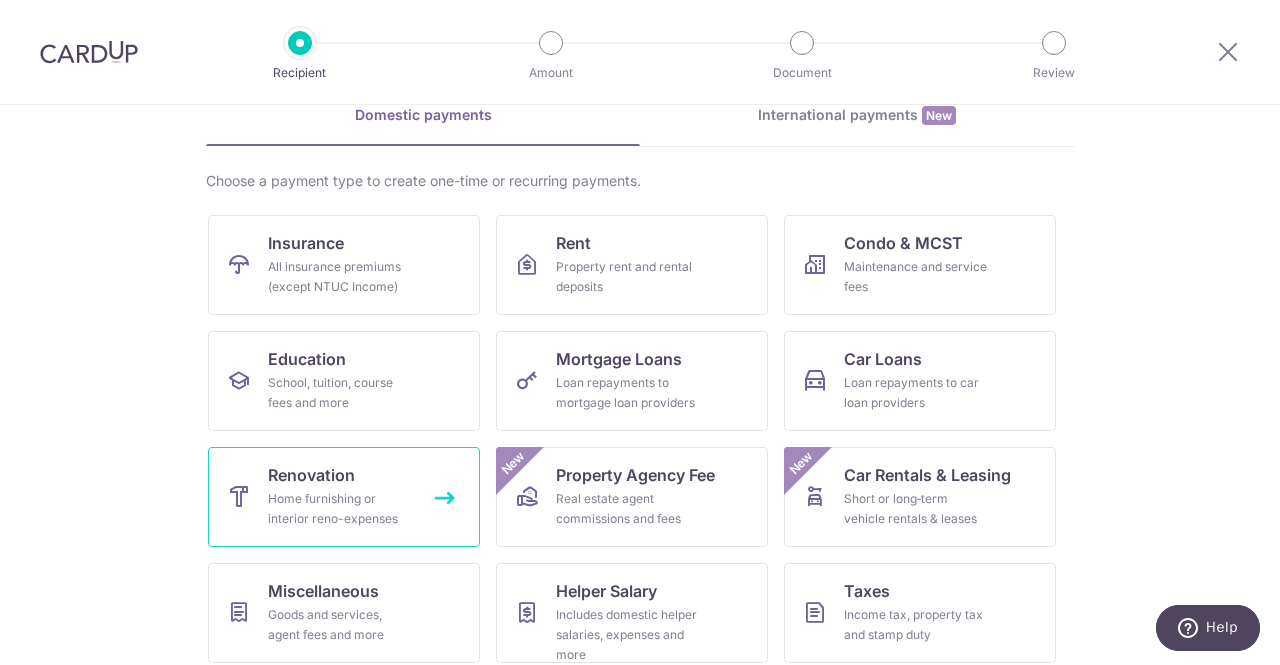 click on "Home furnishing or interior reno-expenses" at bounding box center (340, 509) 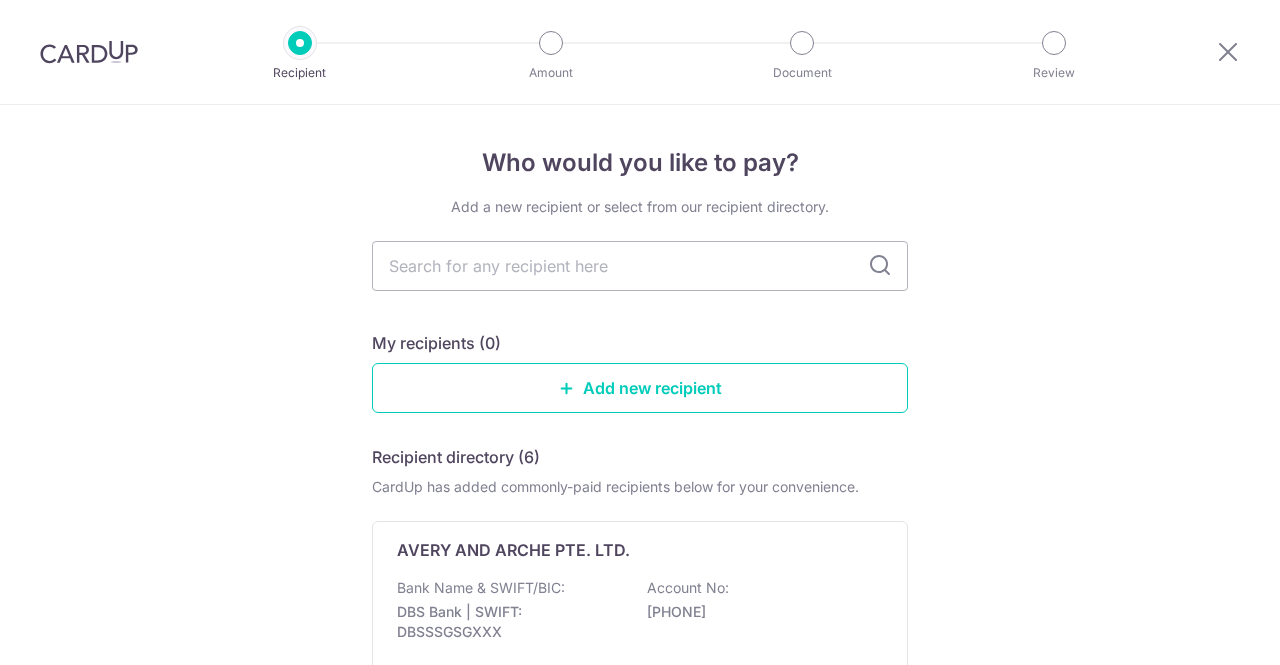 scroll, scrollTop: 0, scrollLeft: 0, axis: both 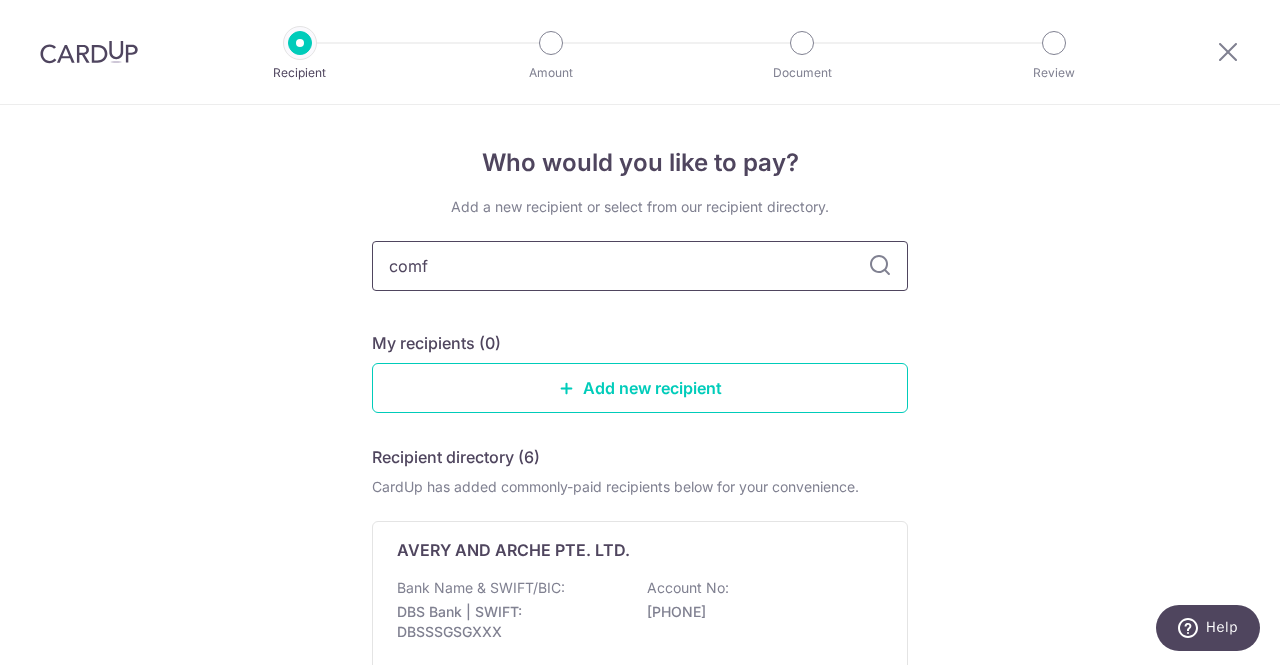 type on "comfo" 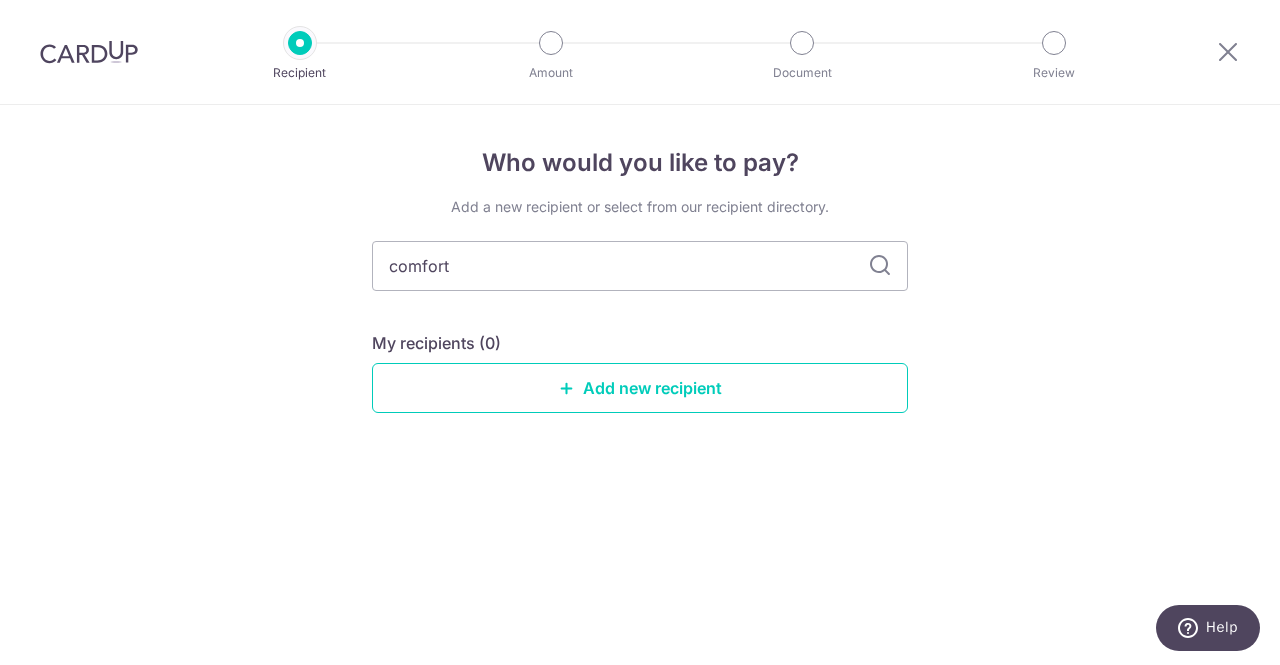 type on "comfort" 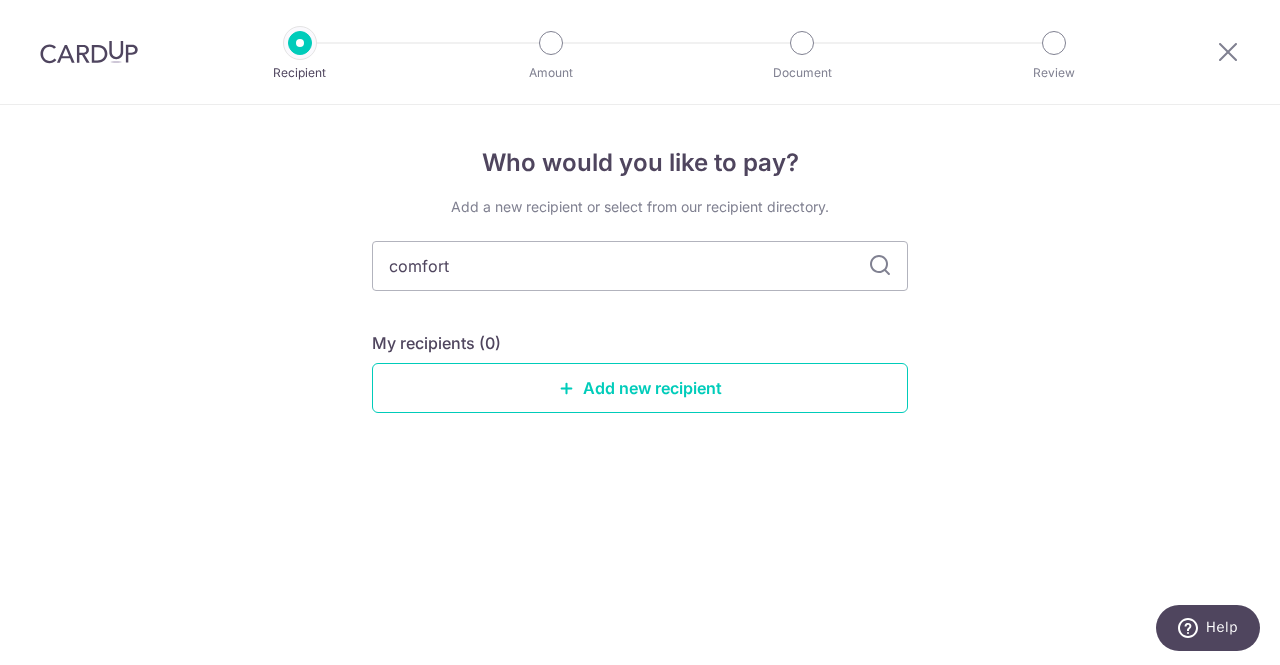 drag, startPoint x: 484, startPoint y: 269, endPoint x: 232, endPoint y: 269, distance: 252 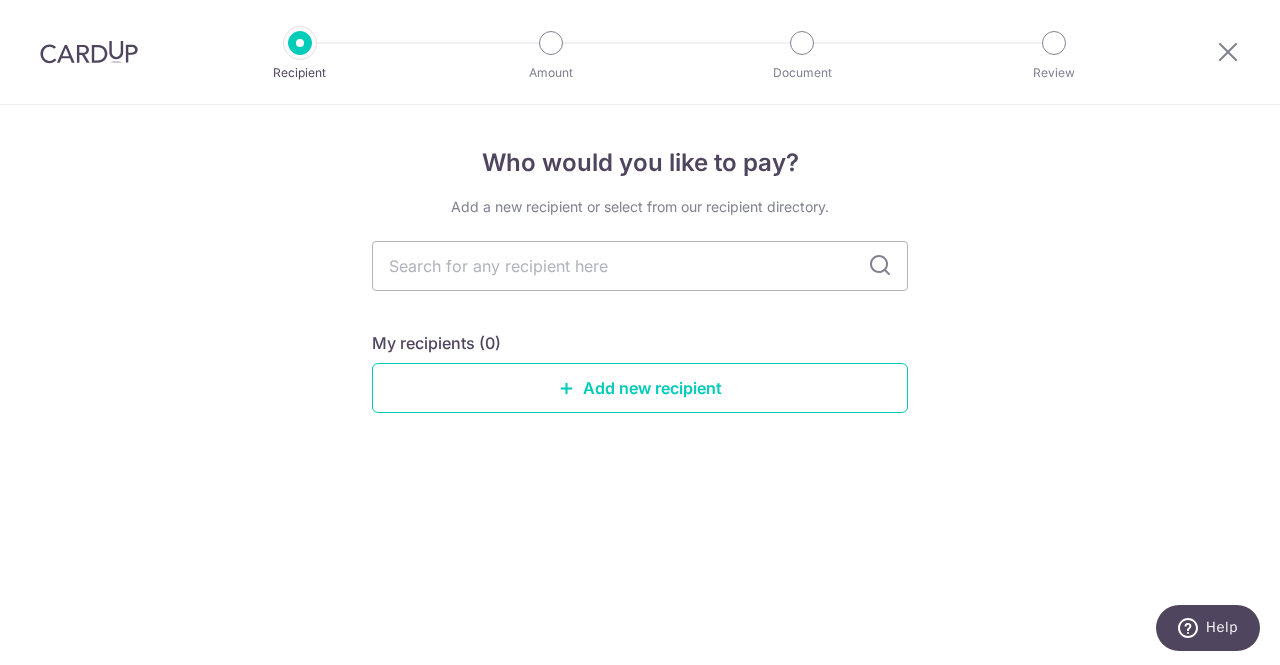 type 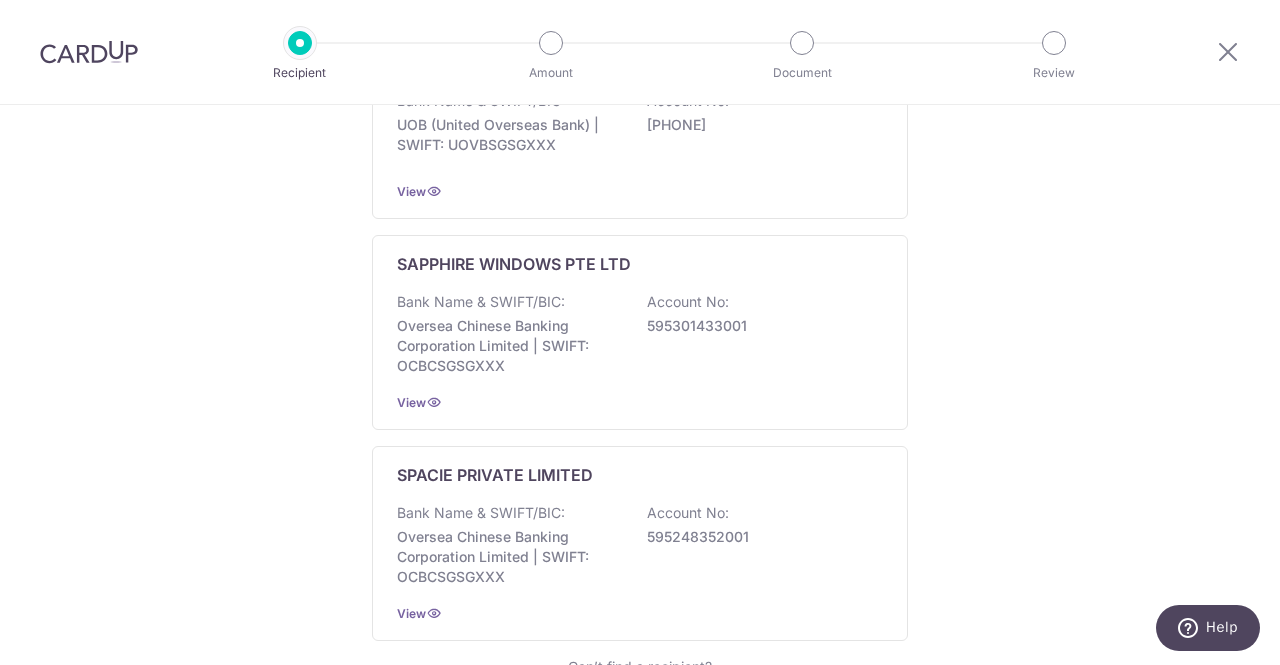 scroll, scrollTop: 1242, scrollLeft: 0, axis: vertical 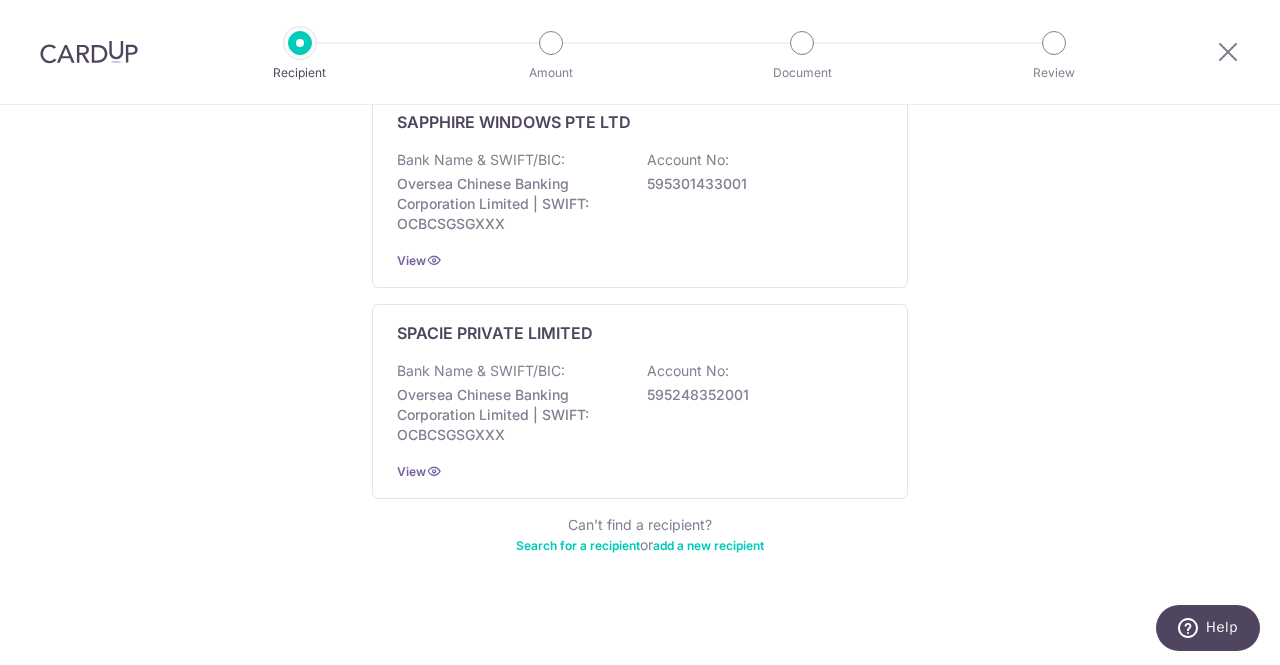drag, startPoint x: 971, startPoint y: 521, endPoint x: 971, endPoint y: 502, distance: 19 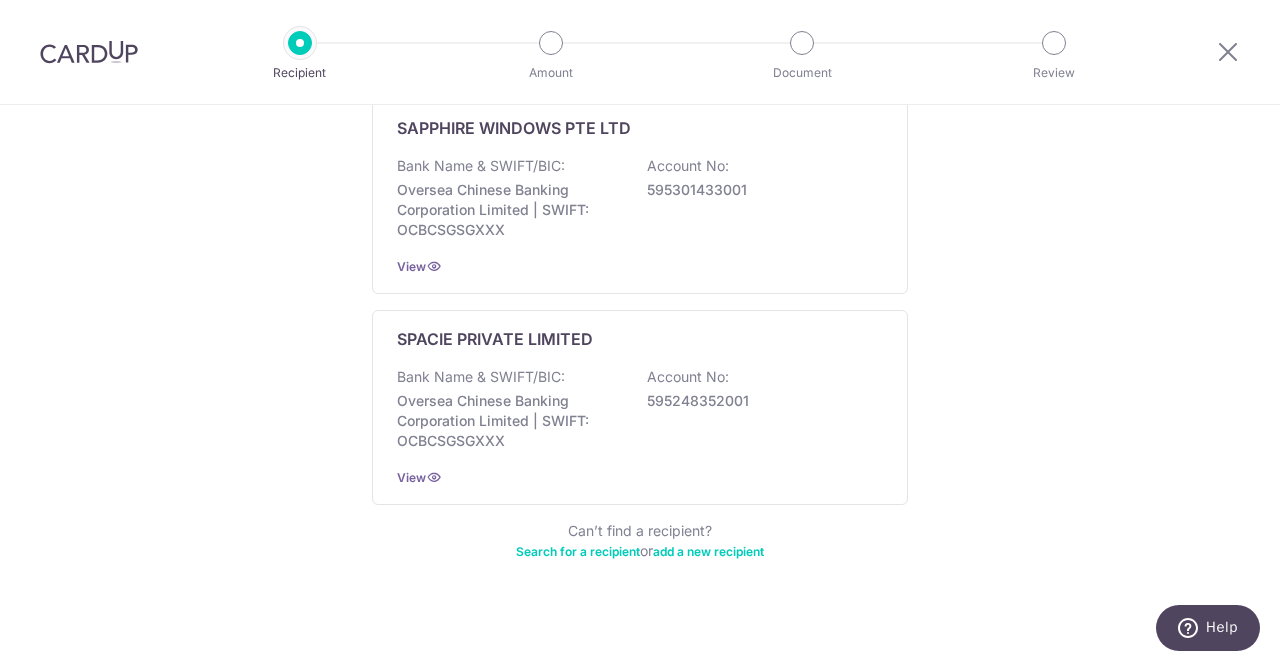 scroll, scrollTop: 1234, scrollLeft: 0, axis: vertical 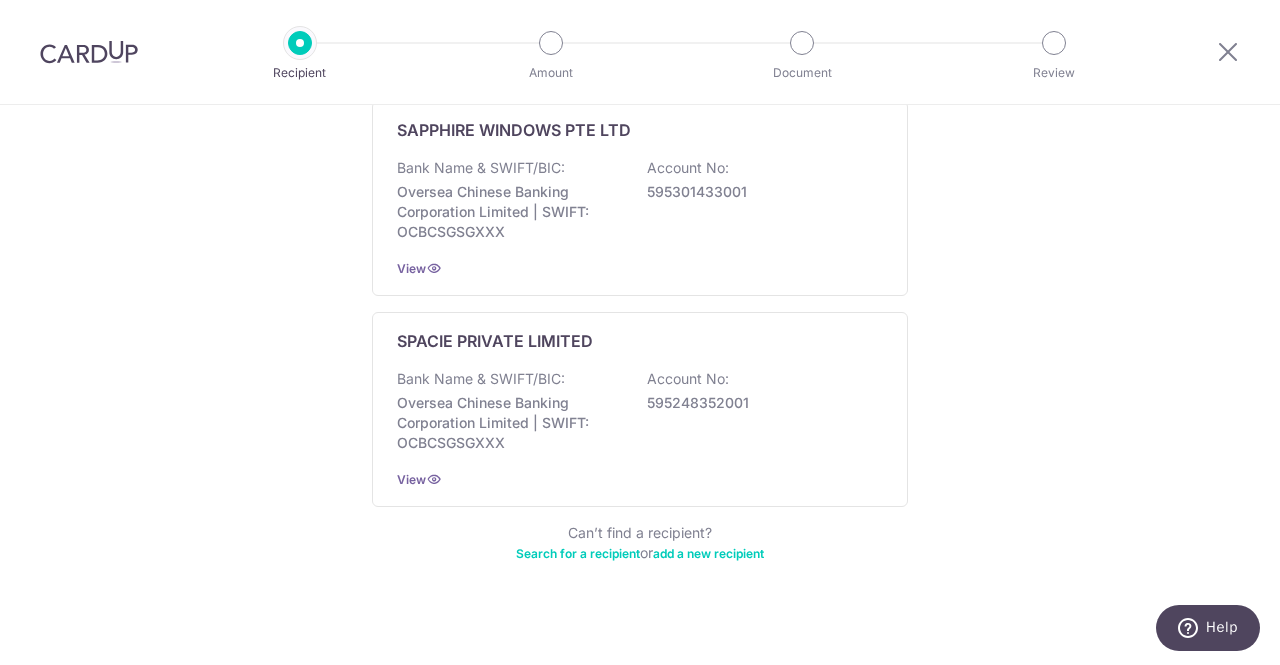 click on "Search for a recipient" at bounding box center [578, 553] 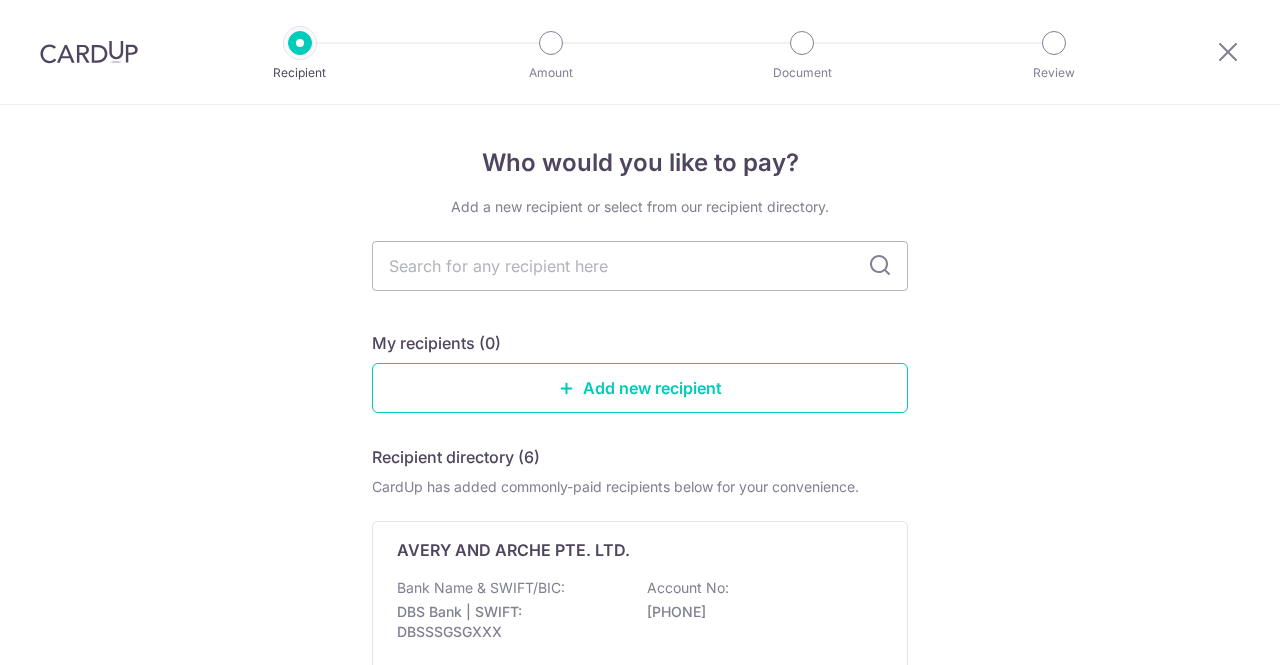 scroll, scrollTop: 0, scrollLeft: 0, axis: both 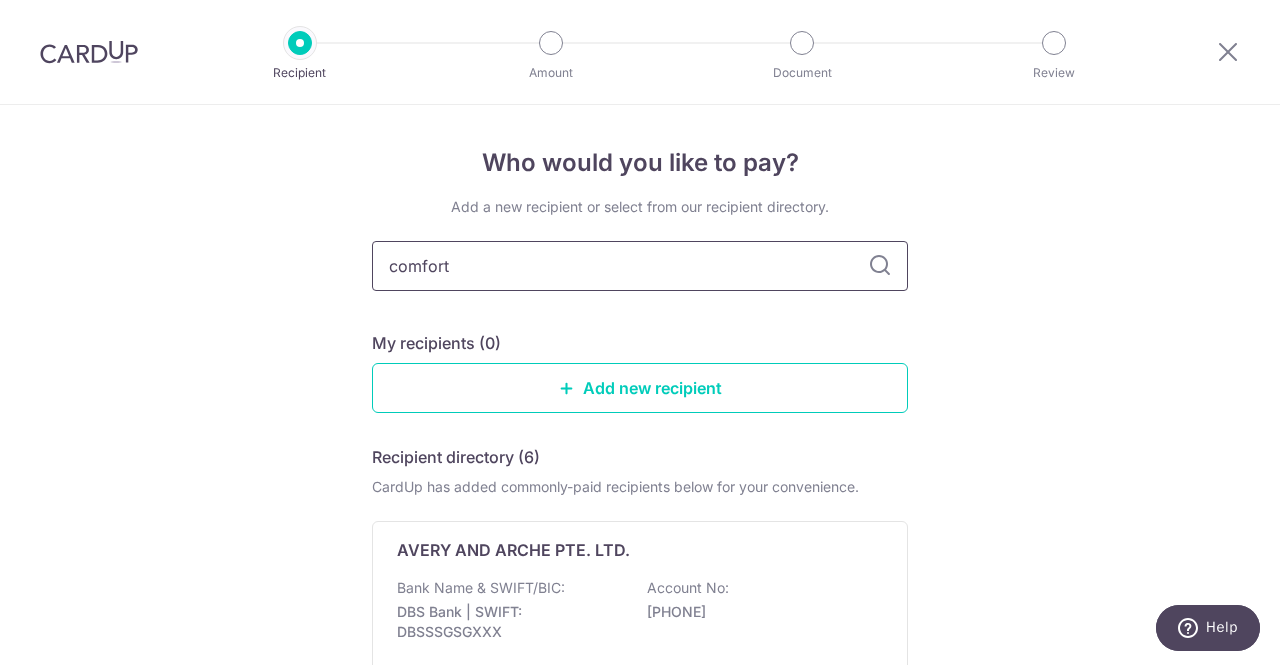 type on "comfort" 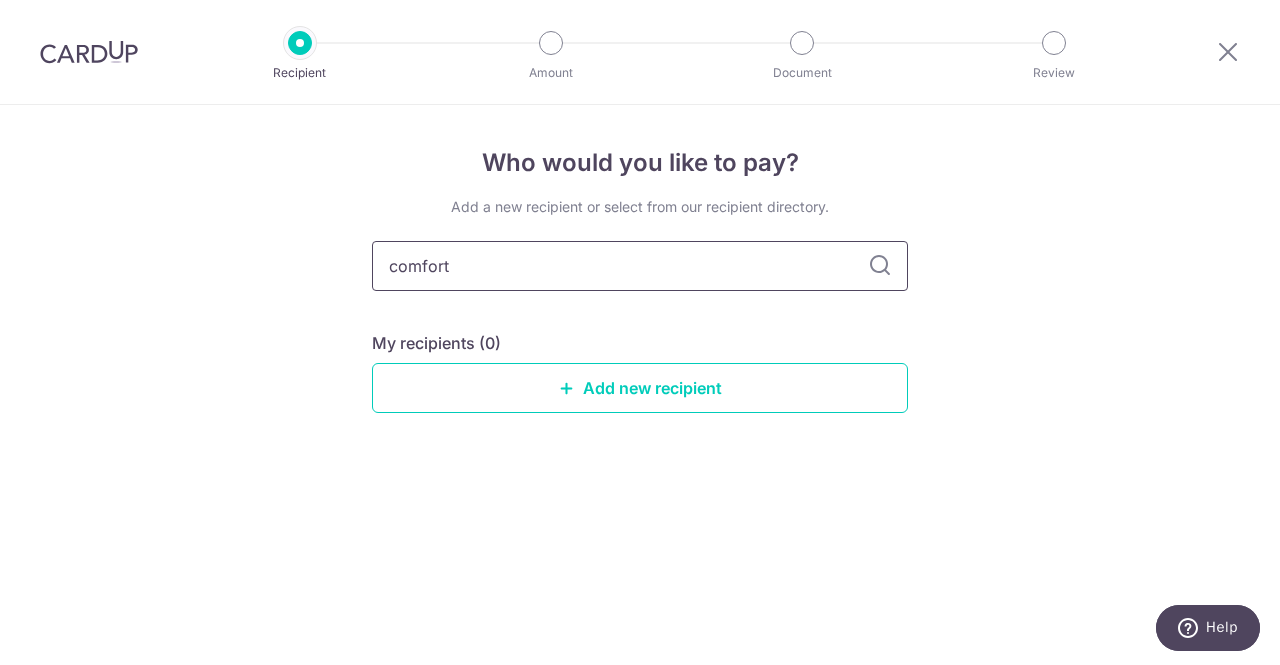 click on "comfort" at bounding box center [640, 266] 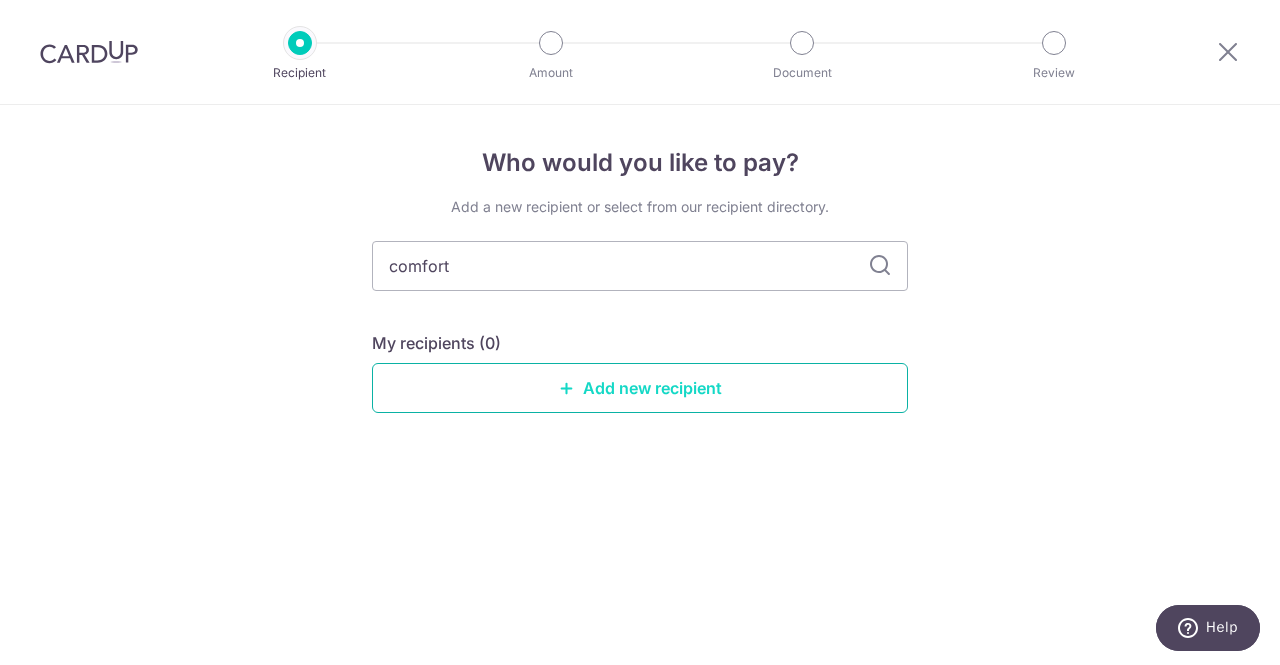 click on "Add new recipient" at bounding box center (640, 388) 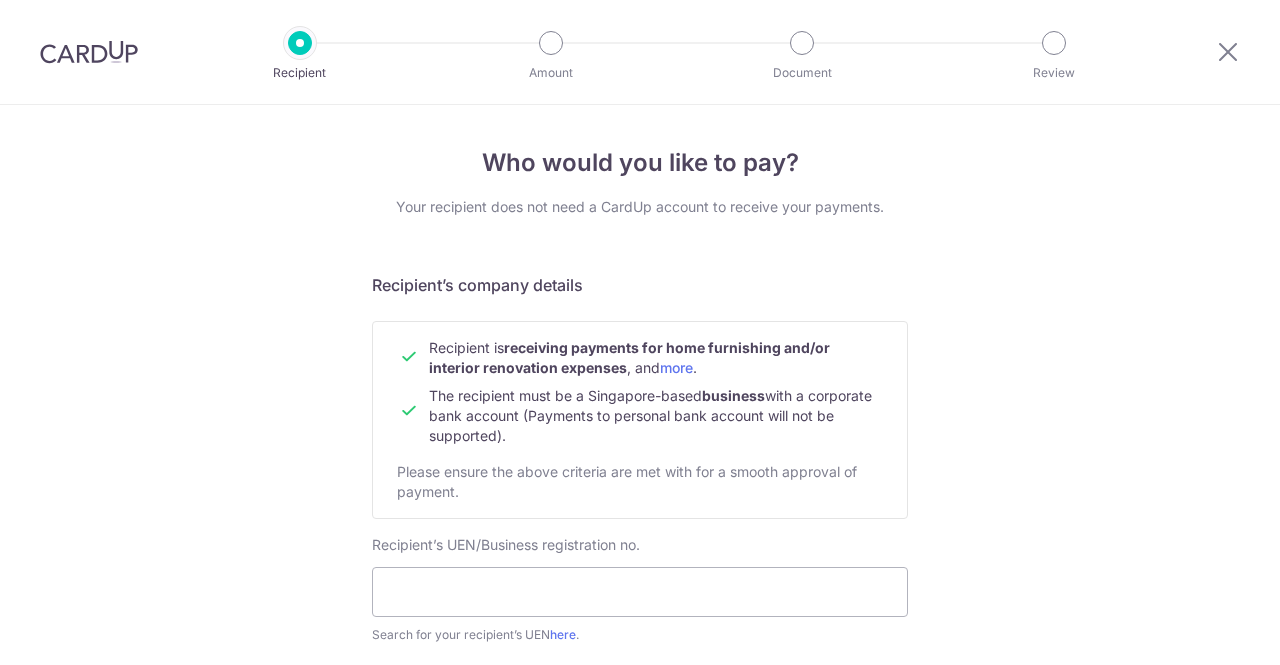scroll, scrollTop: 0, scrollLeft: 0, axis: both 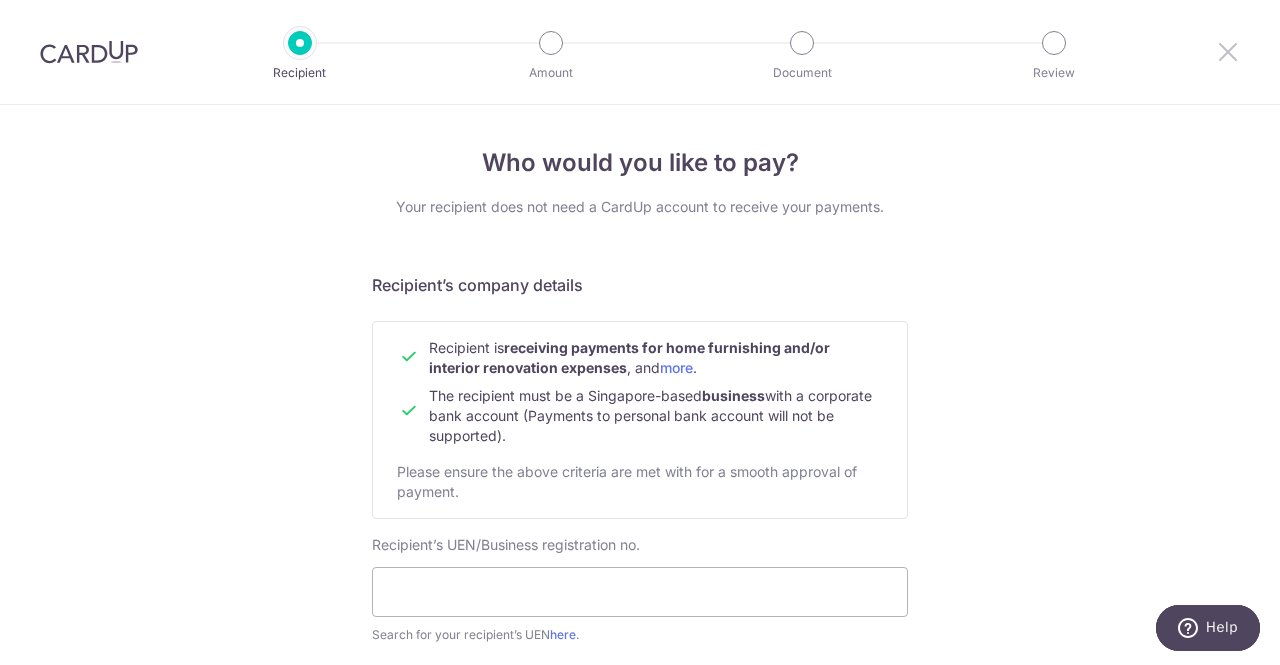 drag, startPoint x: 1222, startPoint y: 51, endPoint x: 742, endPoint y: 135, distance: 487.2946 